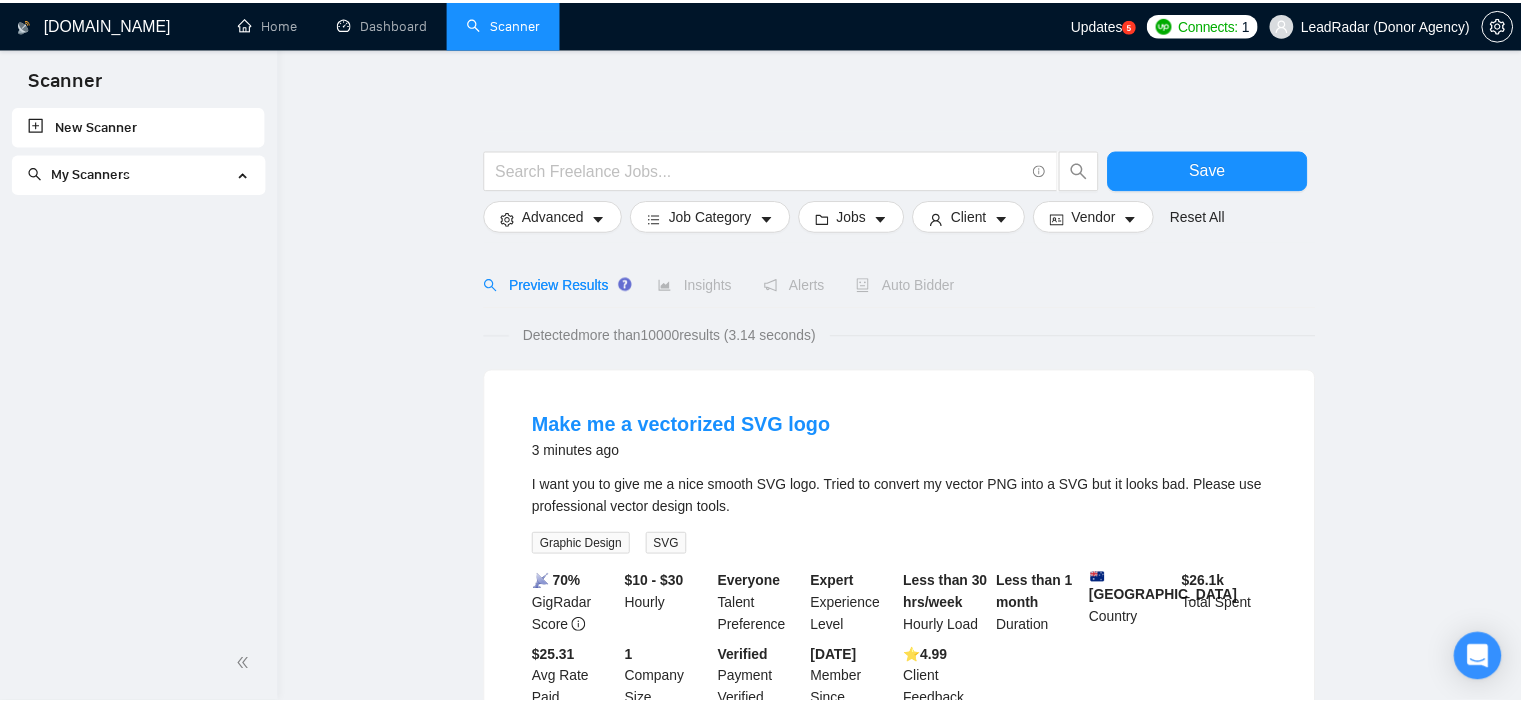scroll, scrollTop: 0, scrollLeft: 0, axis: both 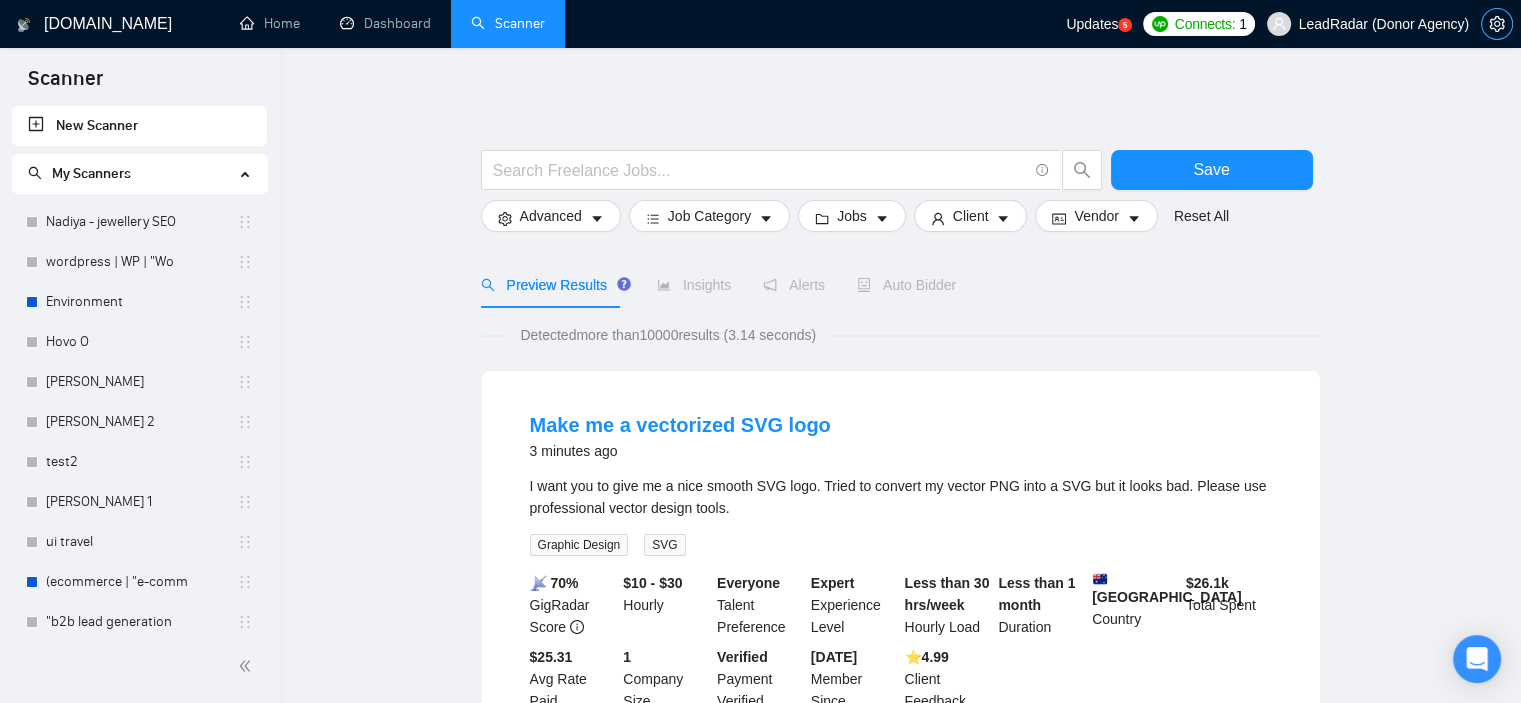 click 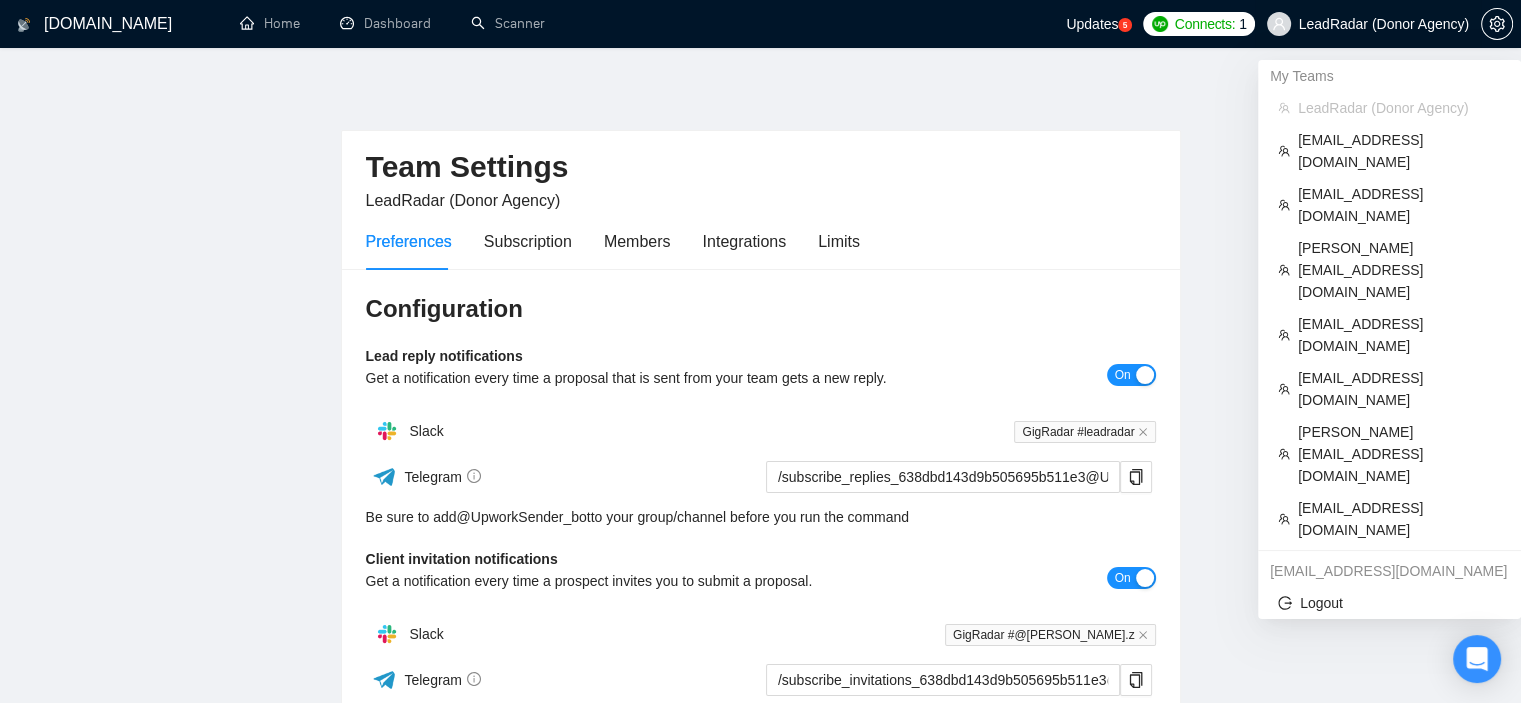 click on "LeadRadar (Donor Agency)" at bounding box center [1384, 24] 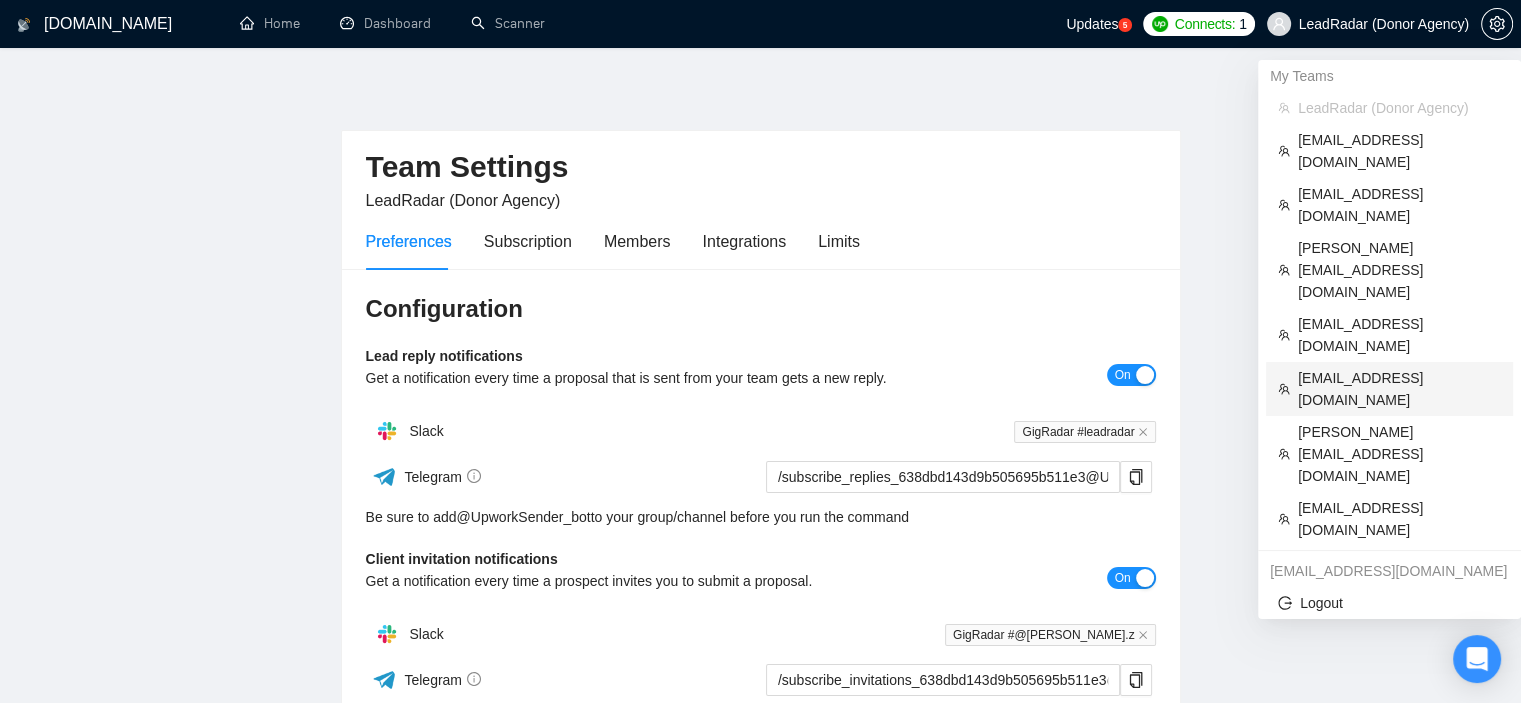 click on "[EMAIL_ADDRESS][DOMAIN_NAME]" at bounding box center [1399, 389] 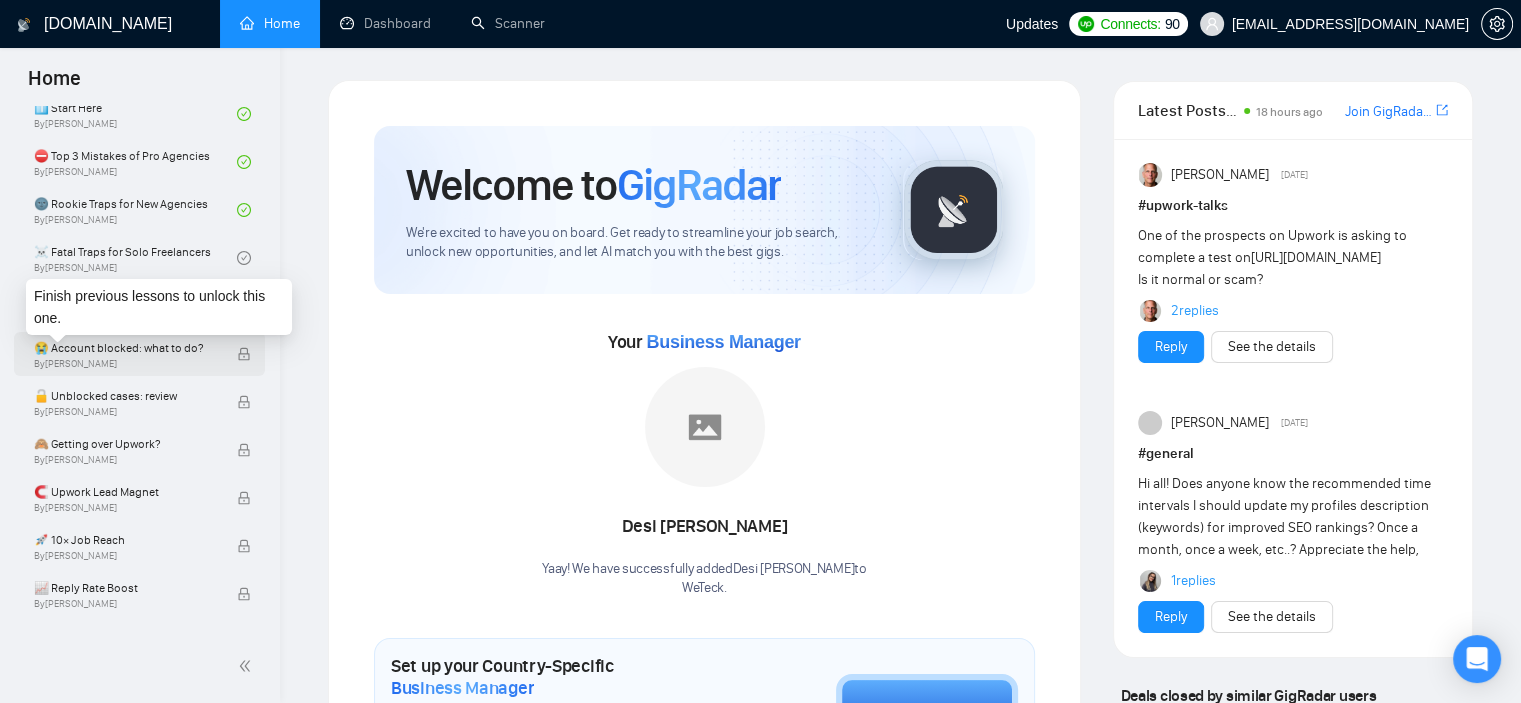 scroll, scrollTop: 0, scrollLeft: 0, axis: both 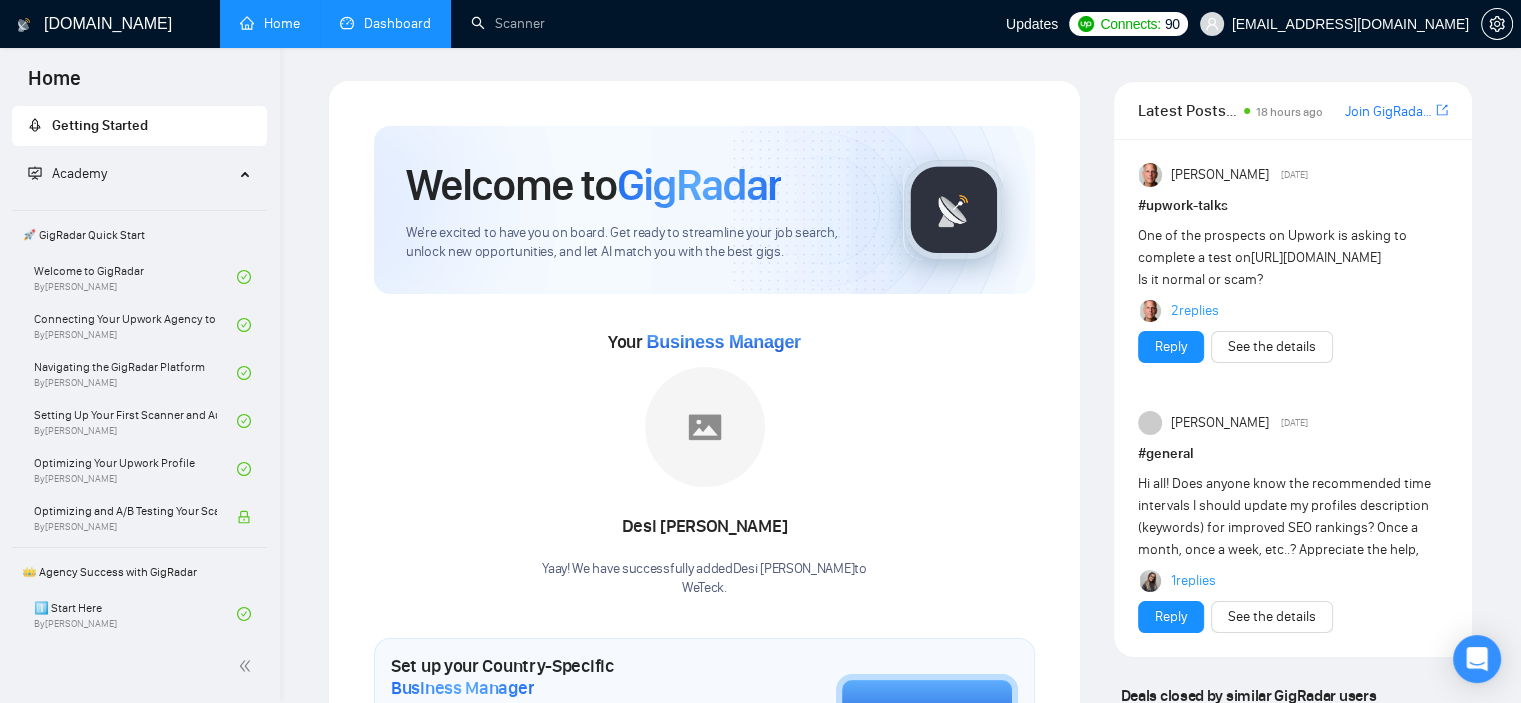 click on "Dashboard" at bounding box center [385, 23] 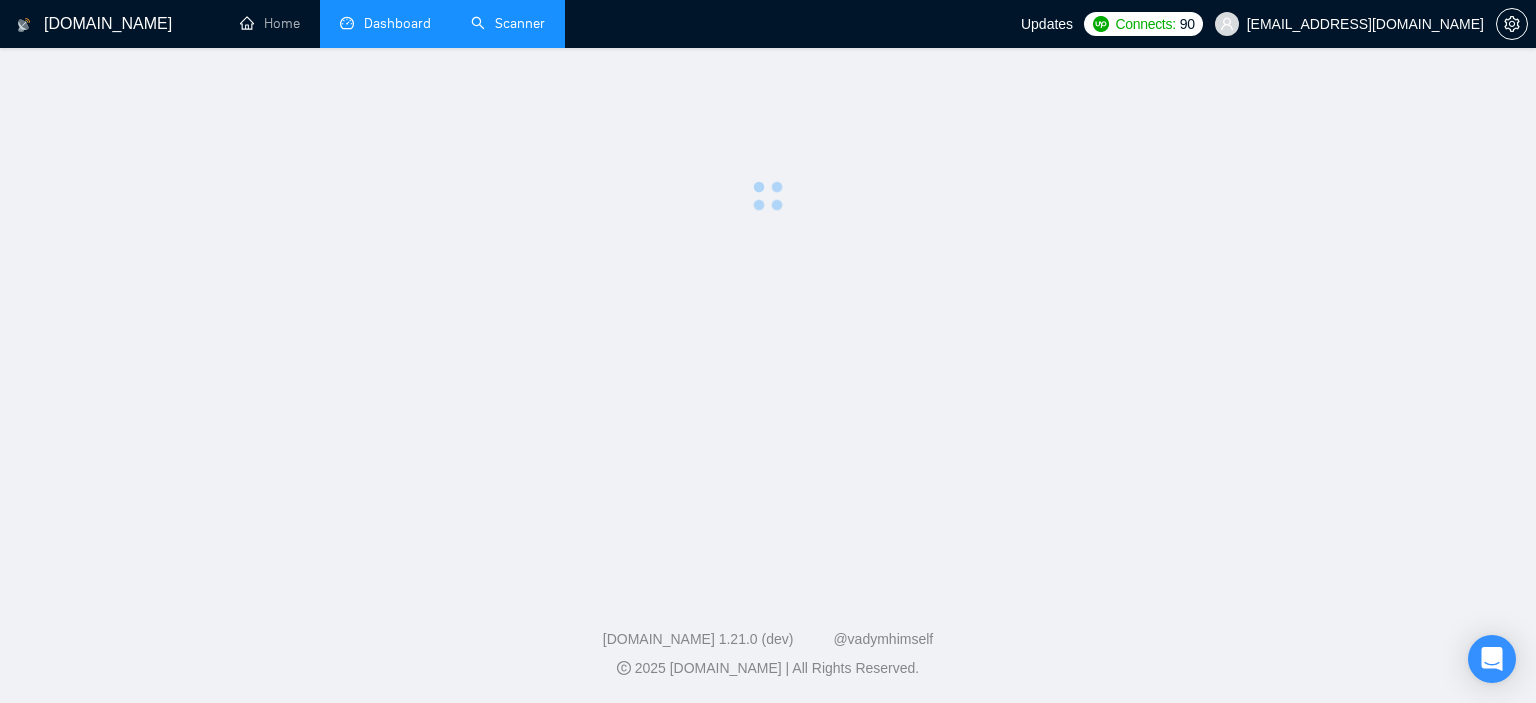 click on "Scanner" at bounding box center [508, 23] 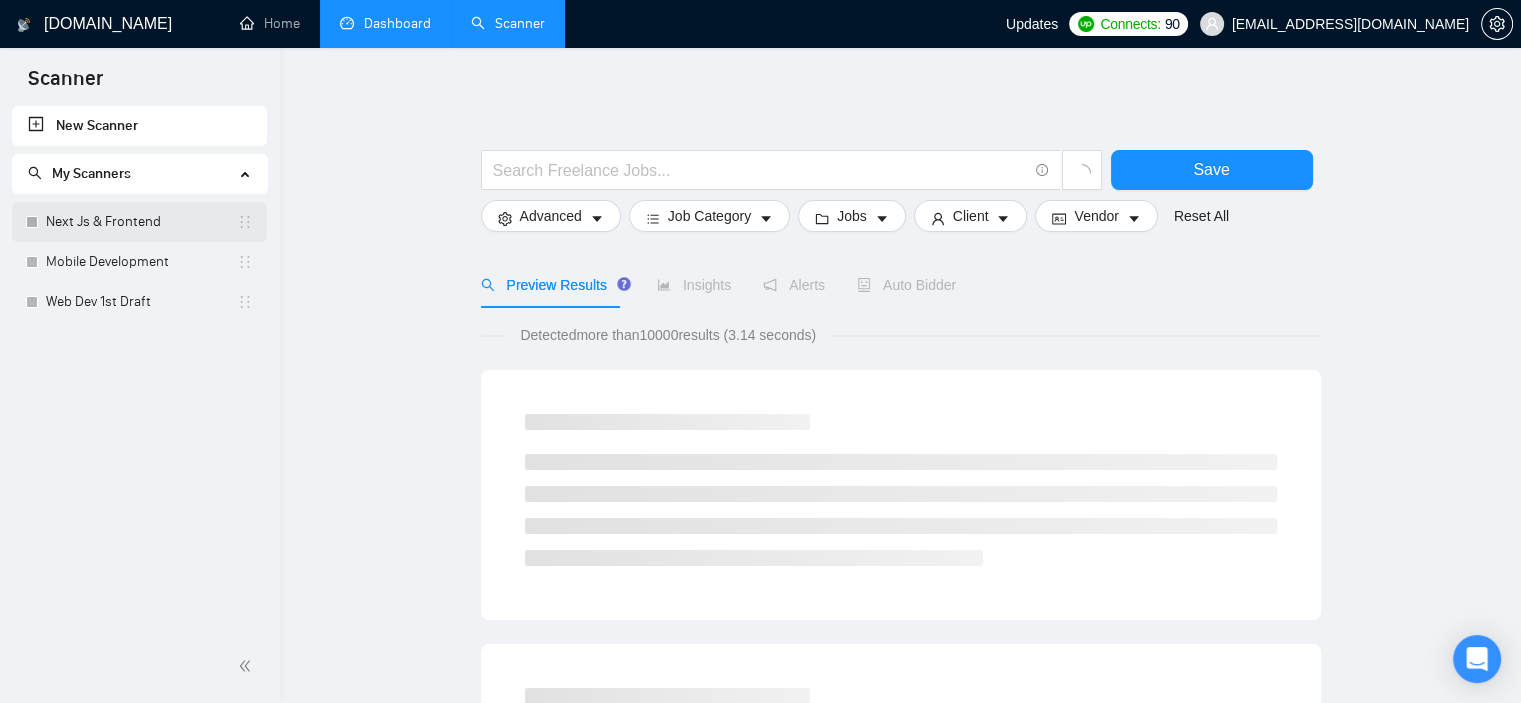 click on "Next Js & Frontend" at bounding box center [141, 222] 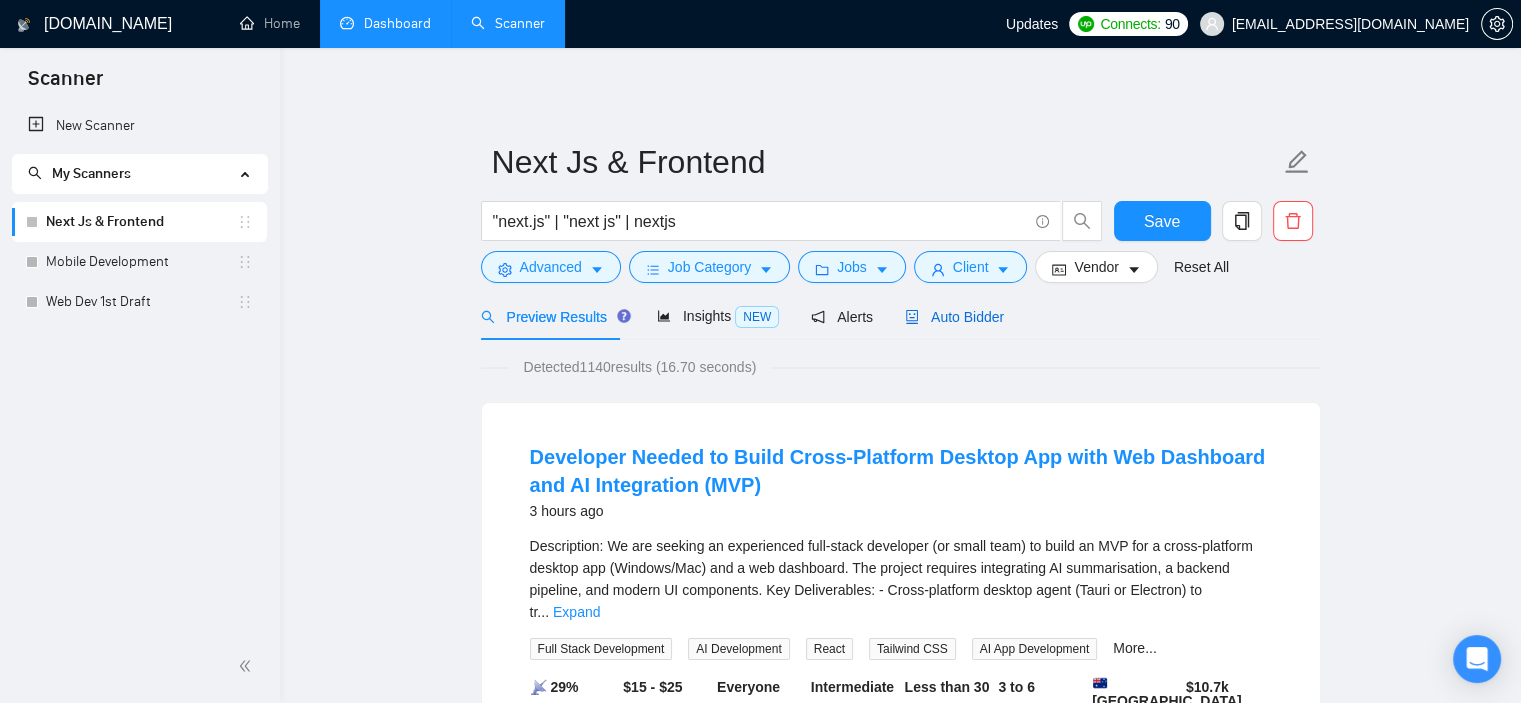 click on "Auto Bidder" at bounding box center [954, 317] 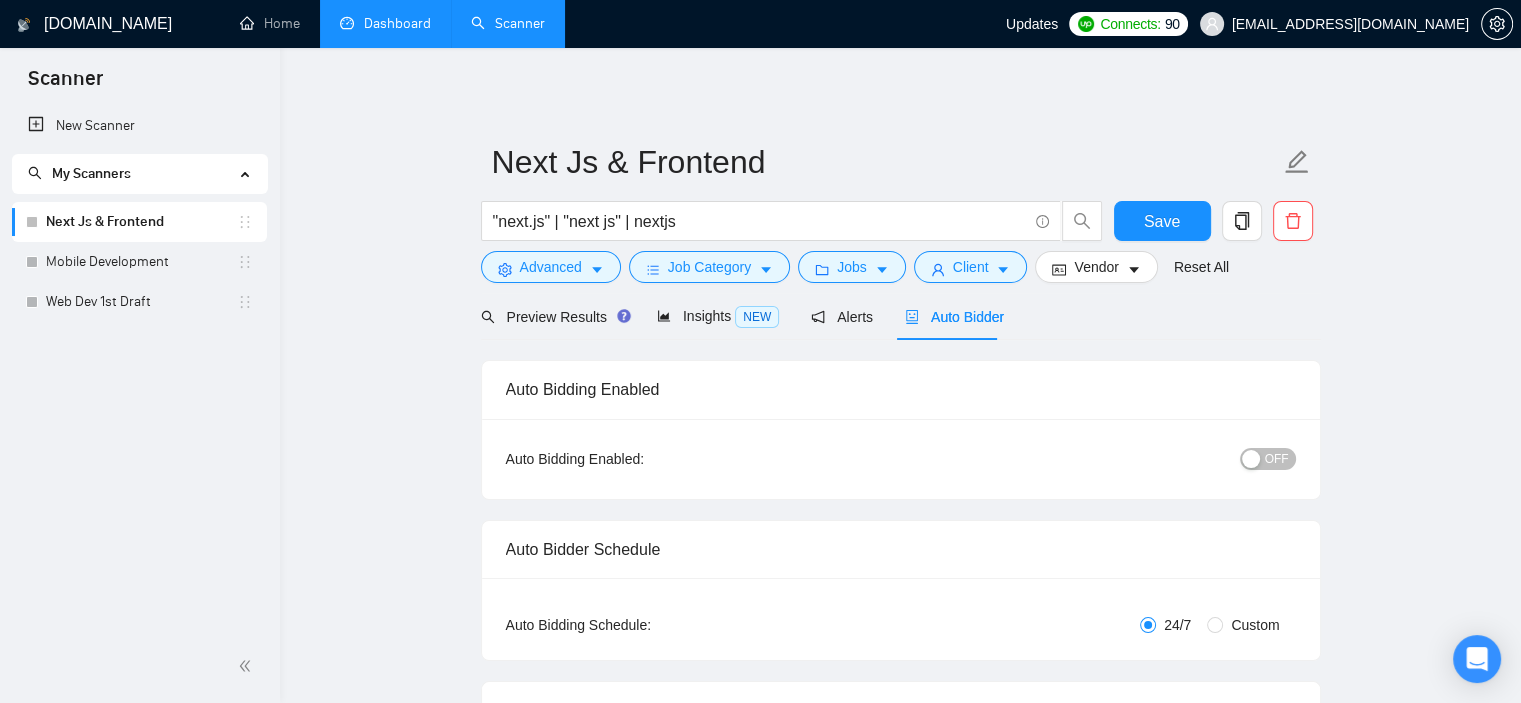 type 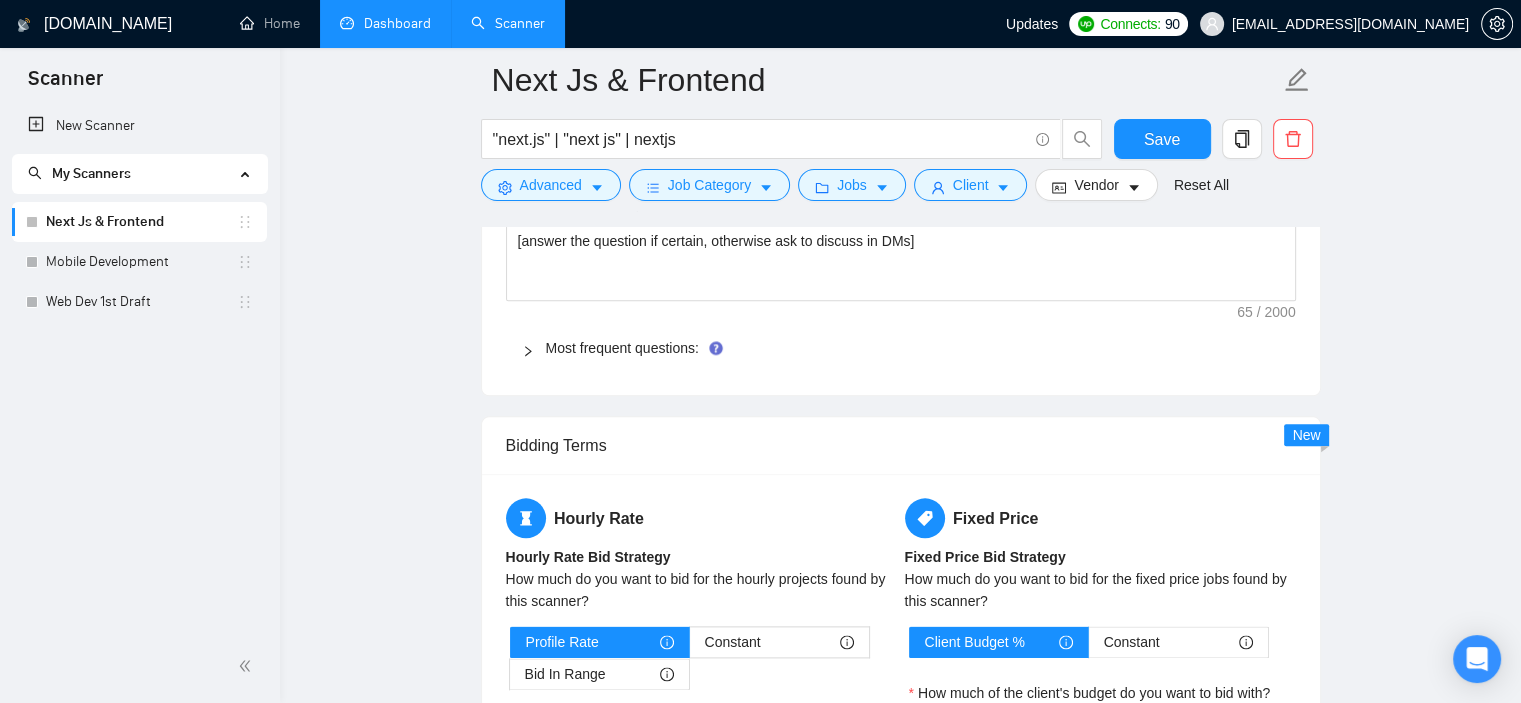 scroll, scrollTop: 2400, scrollLeft: 0, axis: vertical 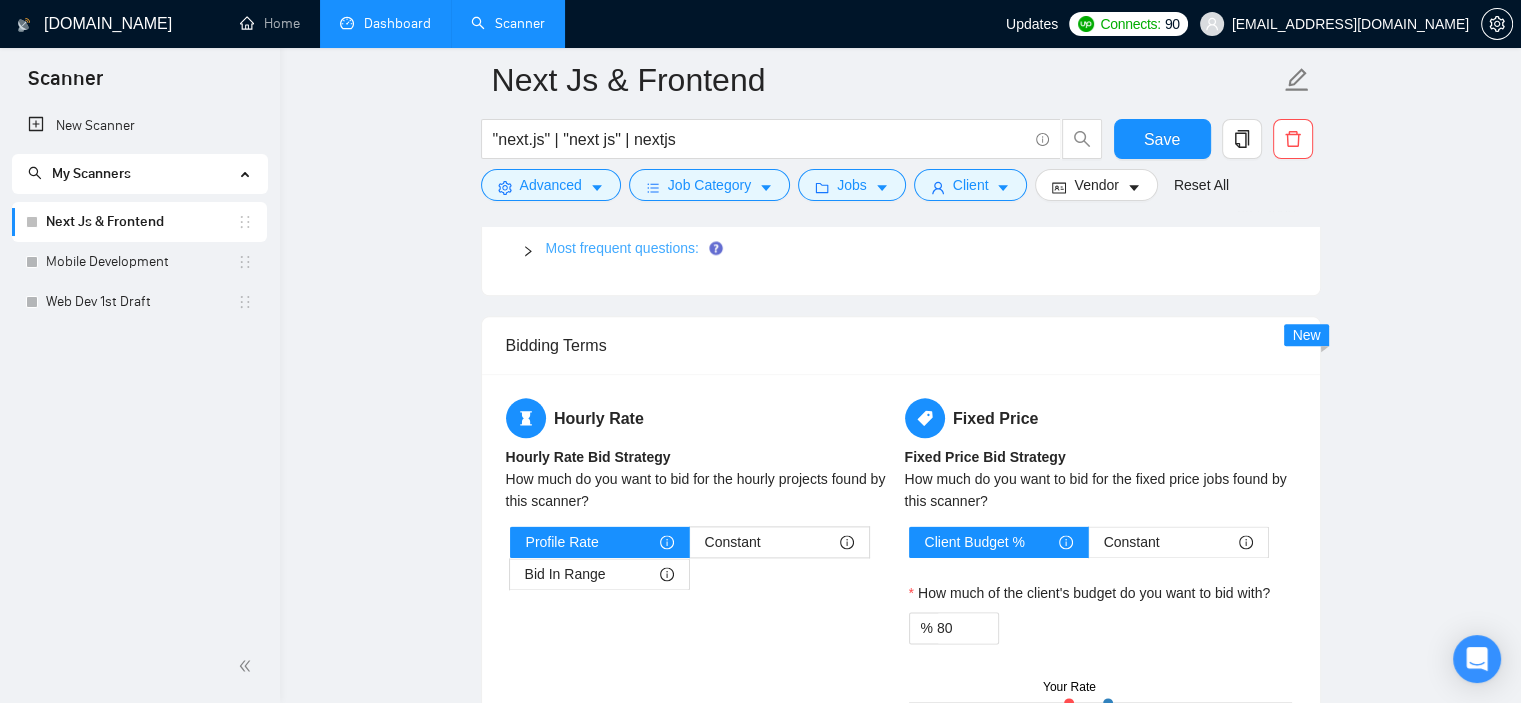 click on "Most frequent questions:" at bounding box center (622, 248) 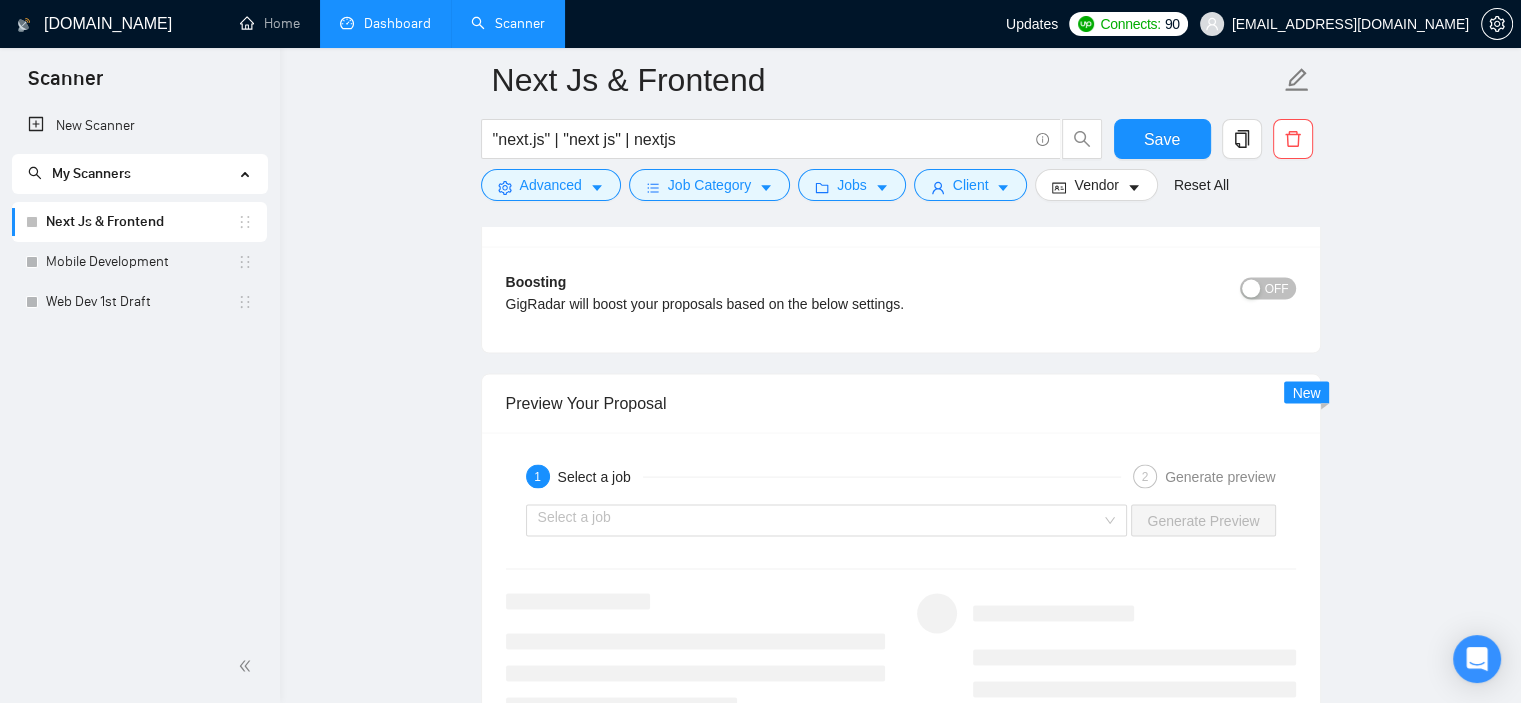 scroll, scrollTop: 3404, scrollLeft: 0, axis: vertical 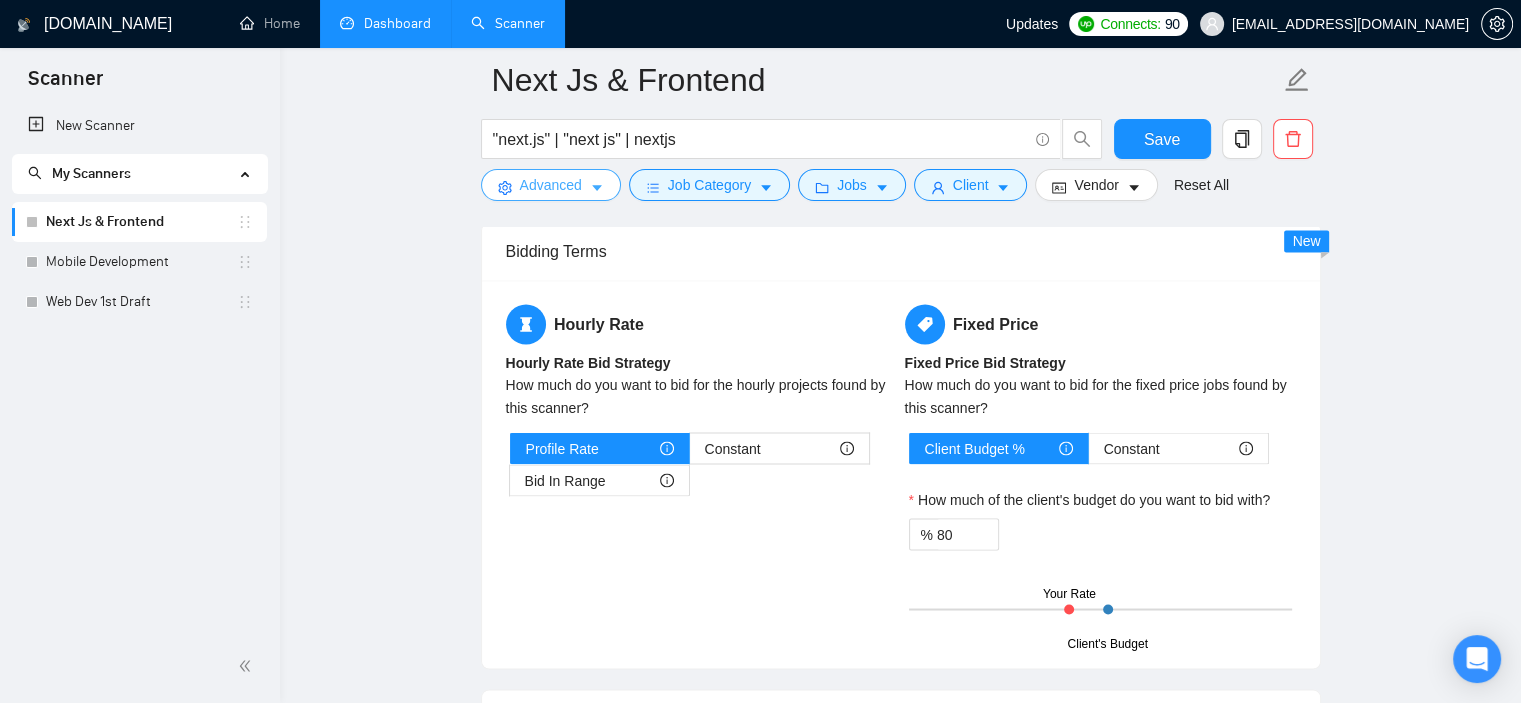 click on "Advanced" at bounding box center (551, 185) 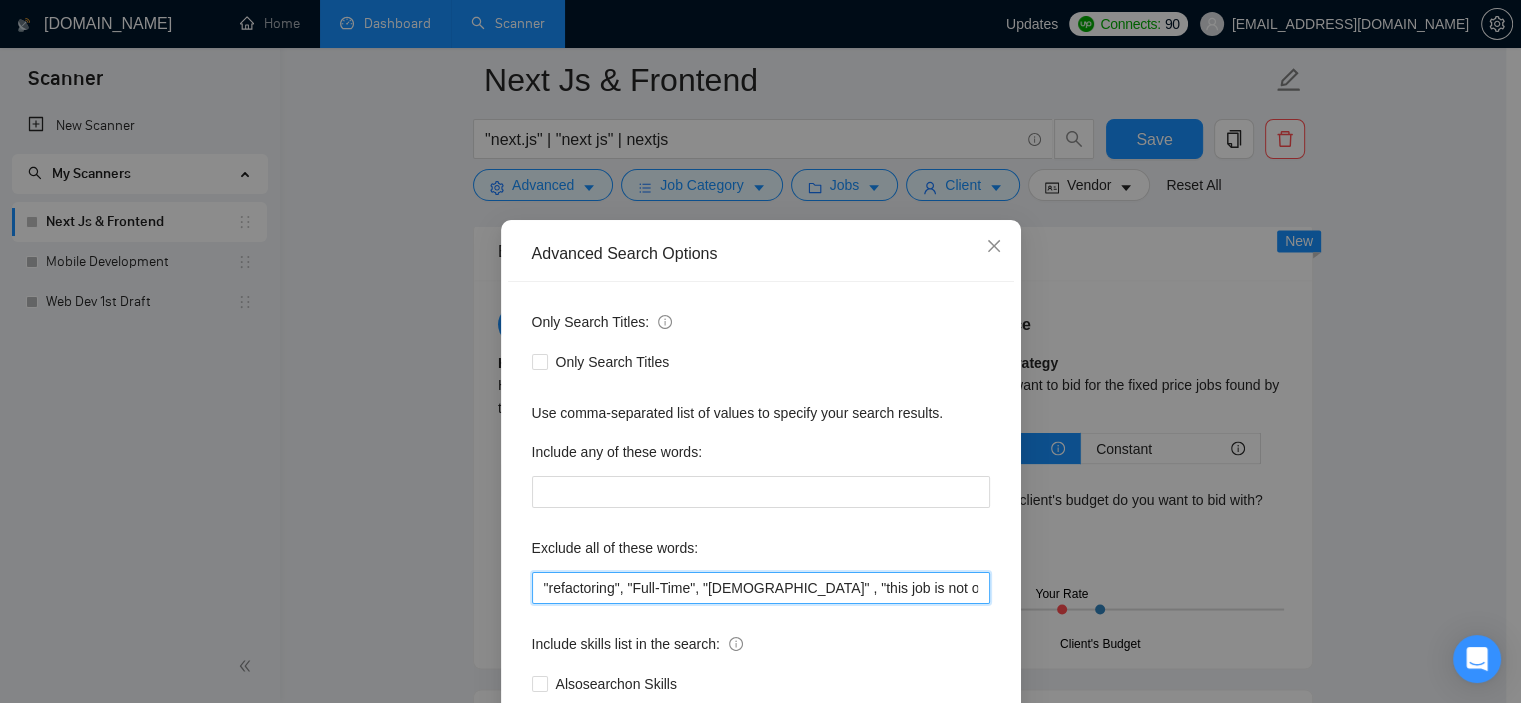 click on ""refactoring", "Full-Time", "[DEMOGRAPHIC_DATA]" , "this job is not open to teams", "this job is not open to agency", "this job is not open to companies", "NO AGENCY", "Freelancers Only", "NOT AGENCY", "no agency", "no agencies", "individual only", "freelancers only", "No Agencies!", "independent contractors only", "***Freelancers Only," "/Freelancers Only", ".Freelancers Only", ",Freelancers Only.", "Smart Contracts", "smart contracts", "Smart contract", "on-site", "on site"" at bounding box center [761, 588] 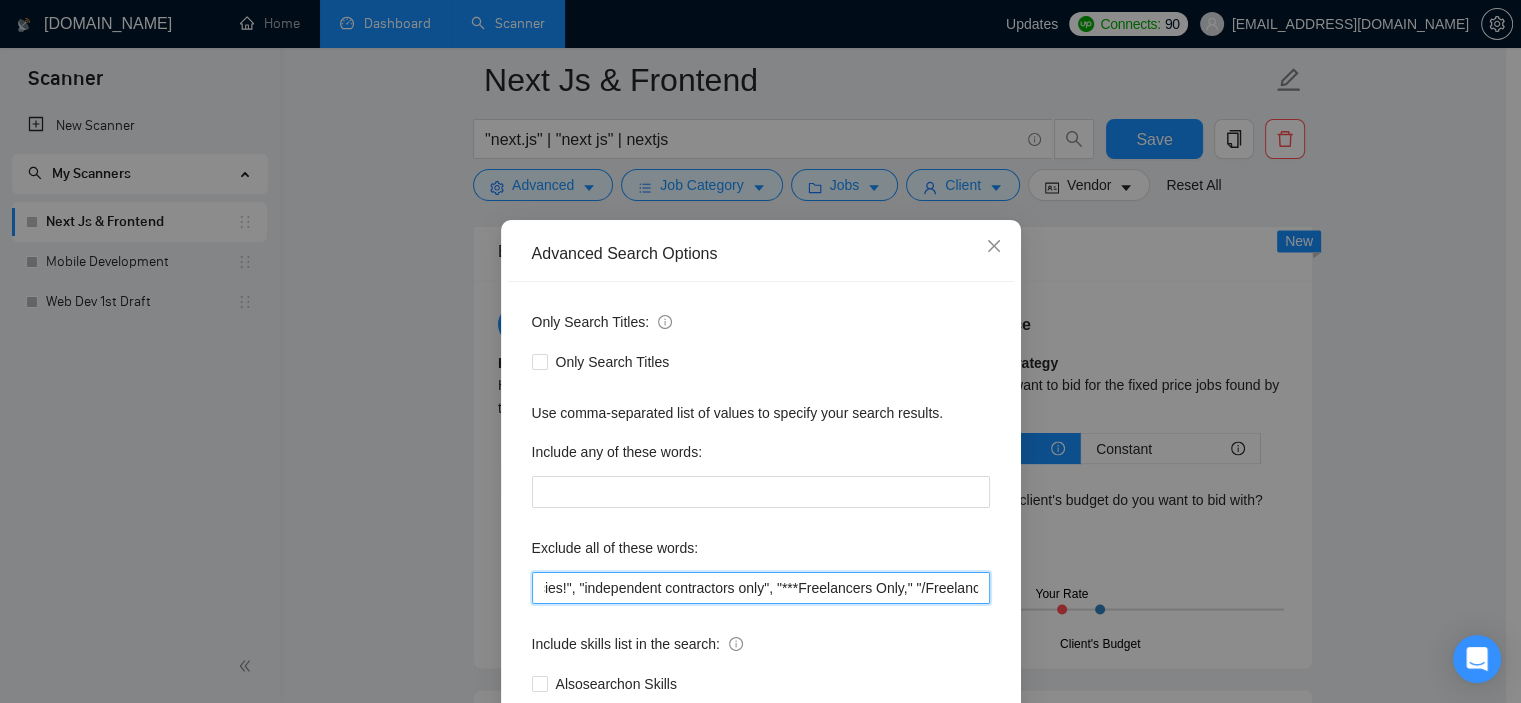 scroll, scrollTop: 0, scrollLeft: 1776, axis: horizontal 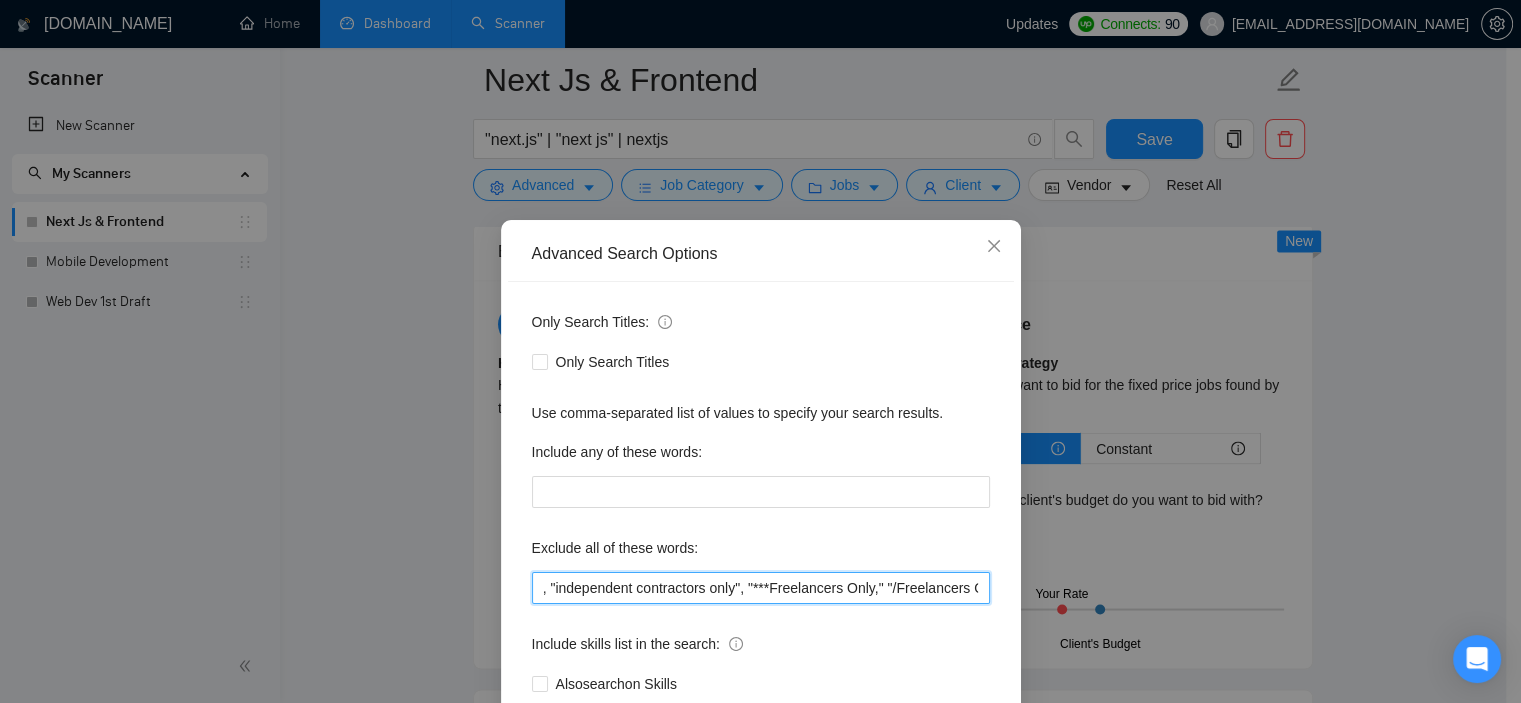 click on ""refactoring", "Full-Time", "[DEMOGRAPHIC_DATA]" , "this job is not open to teams", "this job is not open to agency", "this job is not open to companies", "NO AGENCY", "Freelancers Only", "NOT AGENCY", "no agency", "no agencies", "individual only", "freelancers only", "No Agencies!", "independent contractors only", "***Freelancers Only," "/Freelancers Only", ".Freelancers Only", ",Freelancers Only.", "Smart Contracts", "smart contracts", "Smart contract", "on-site", "on site"" at bounding box center [761, 588] 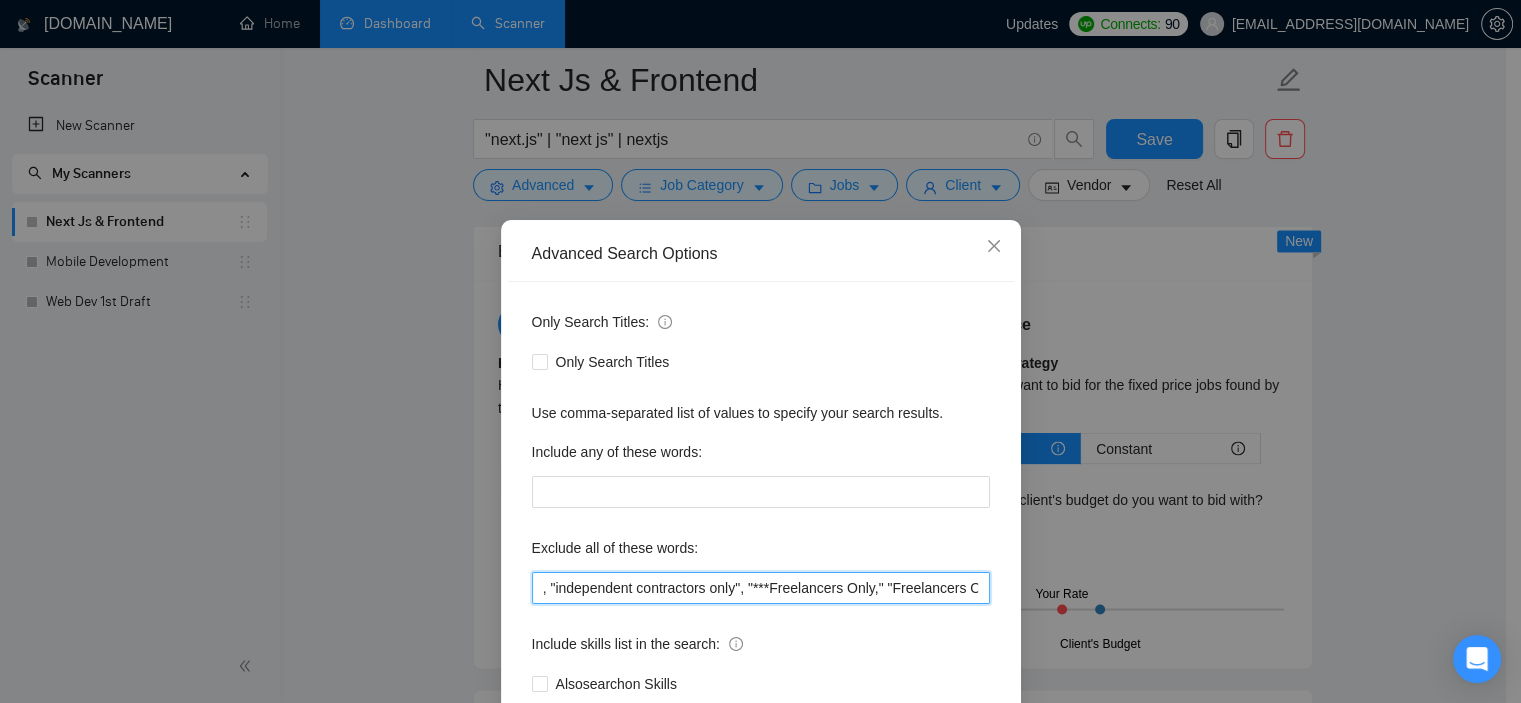 scroll, scrollTop: 128, scrollLeft: 0, axis: vertical 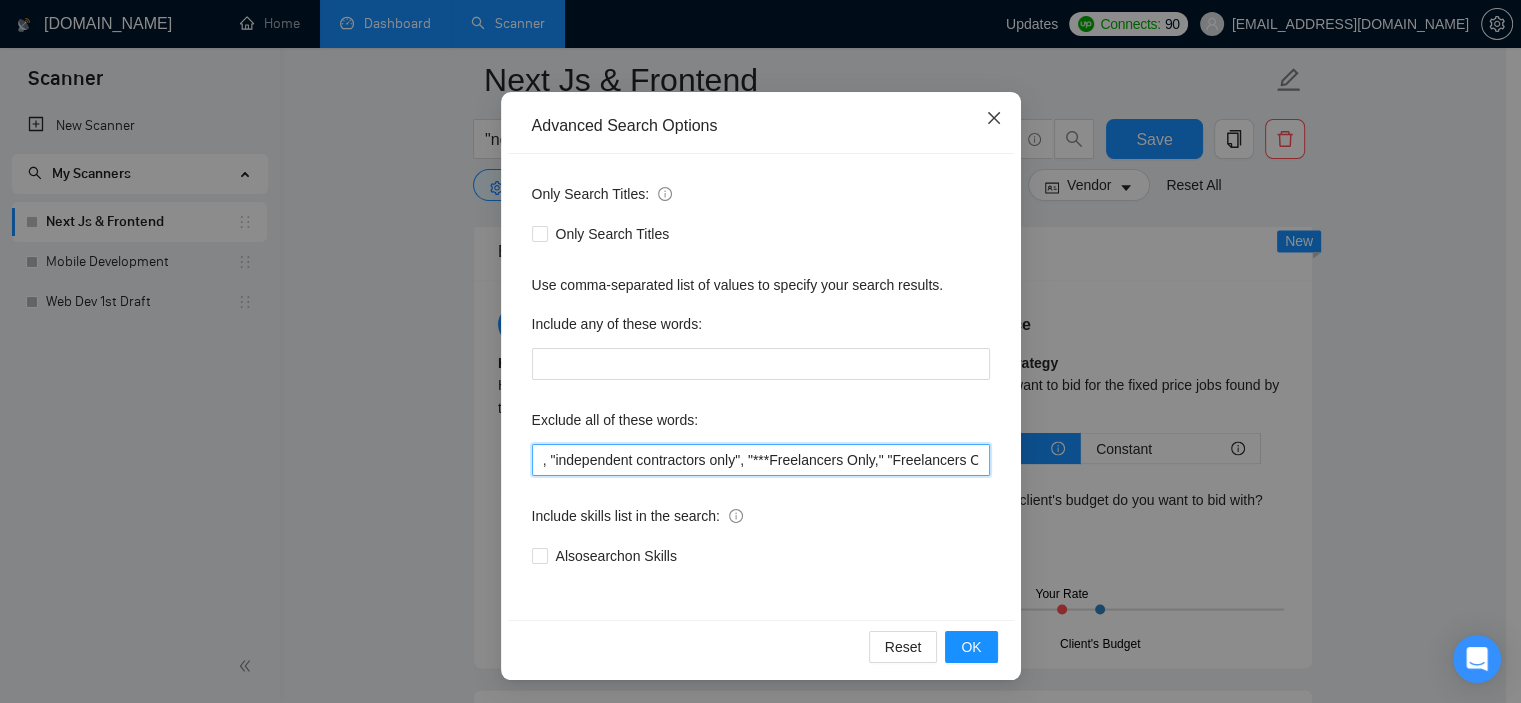 type on ""refactoring", "Full-Time", "[DEMOGRAPHIC_DATA]" , "this job is not open to teams", "this job is not open to agency", "this job is not open to companies", "NO AGENCY", "Freelancers Only", "NOT AGENCY", "no agency", "no agencies", "individual only", "freelancers only", "No Agencies!", "independent contractors only", "***Freelancers Only," "Freelancers Only", ".Freelancers Only", ",Freelancers Only.", "Smart Contracts", "smart contracts", "Smart contract", "on-site", "on site"" 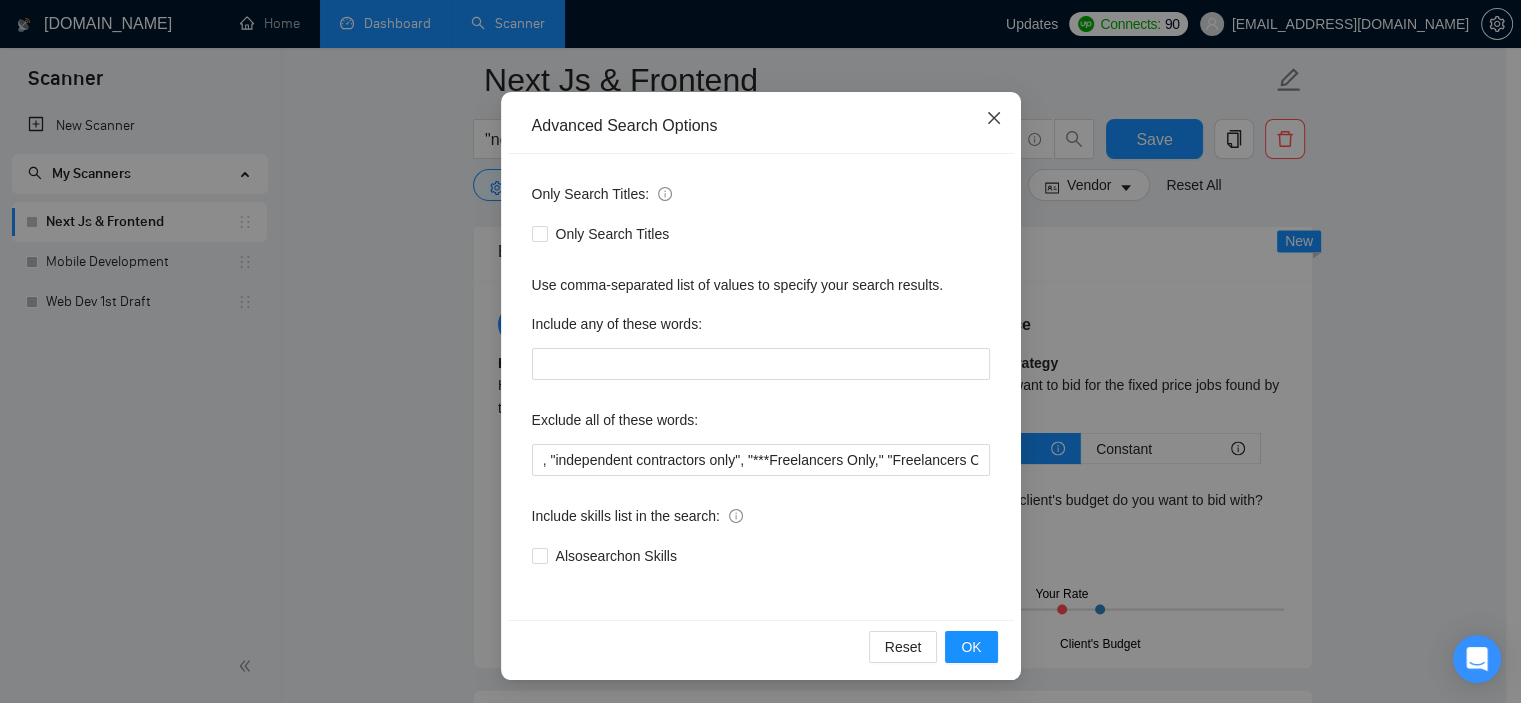 click 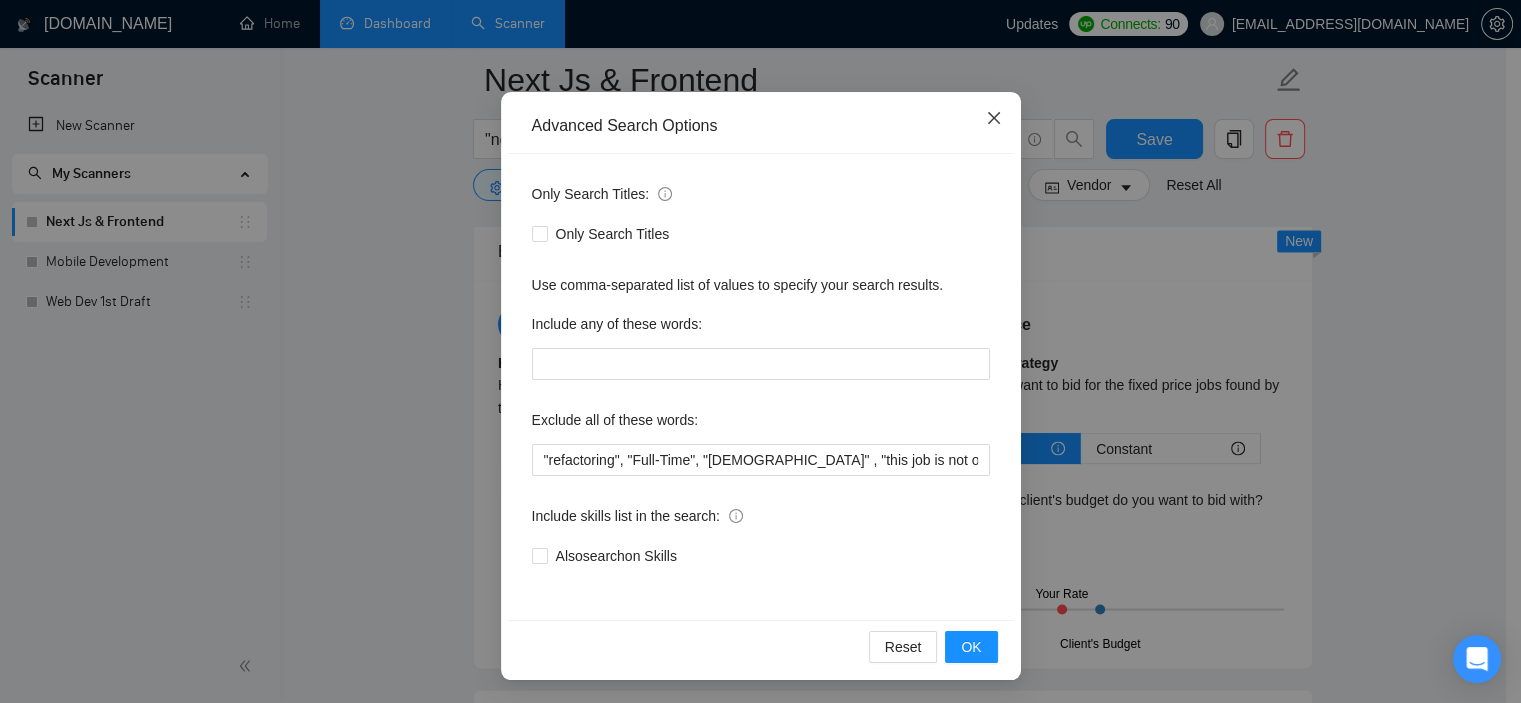 scroll, scrollTop: 28, scrollLeft: 0, axis: vertical 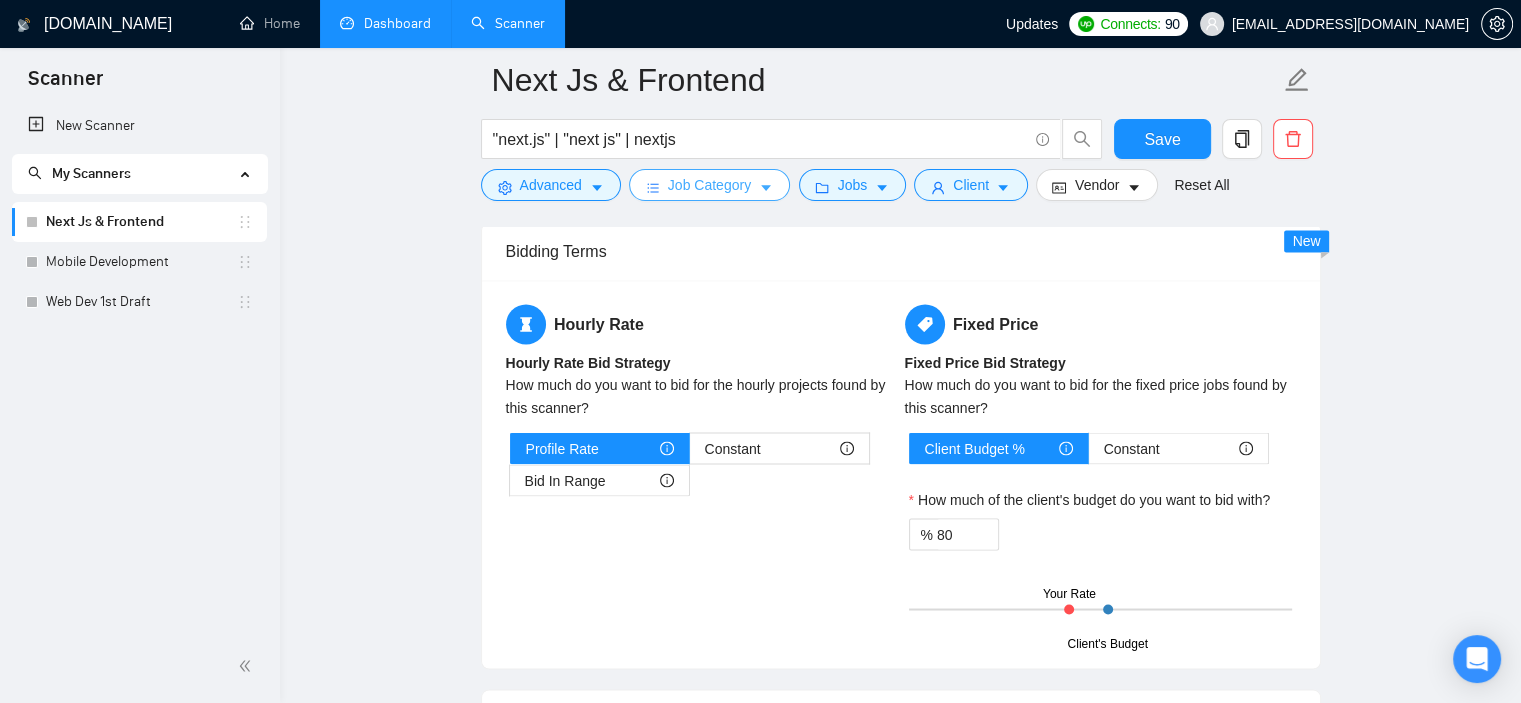 click on "Job Category" at bounding box center (709, 185) 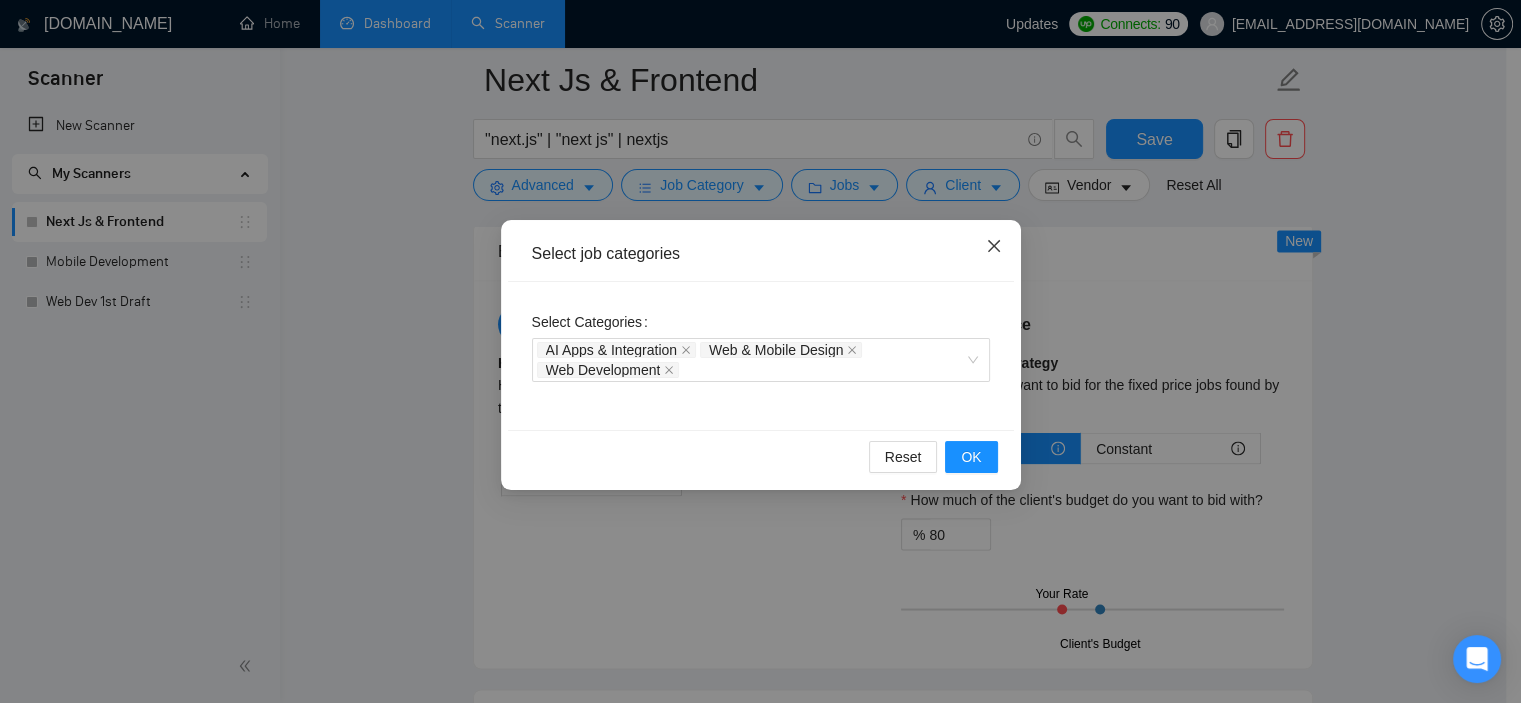 click 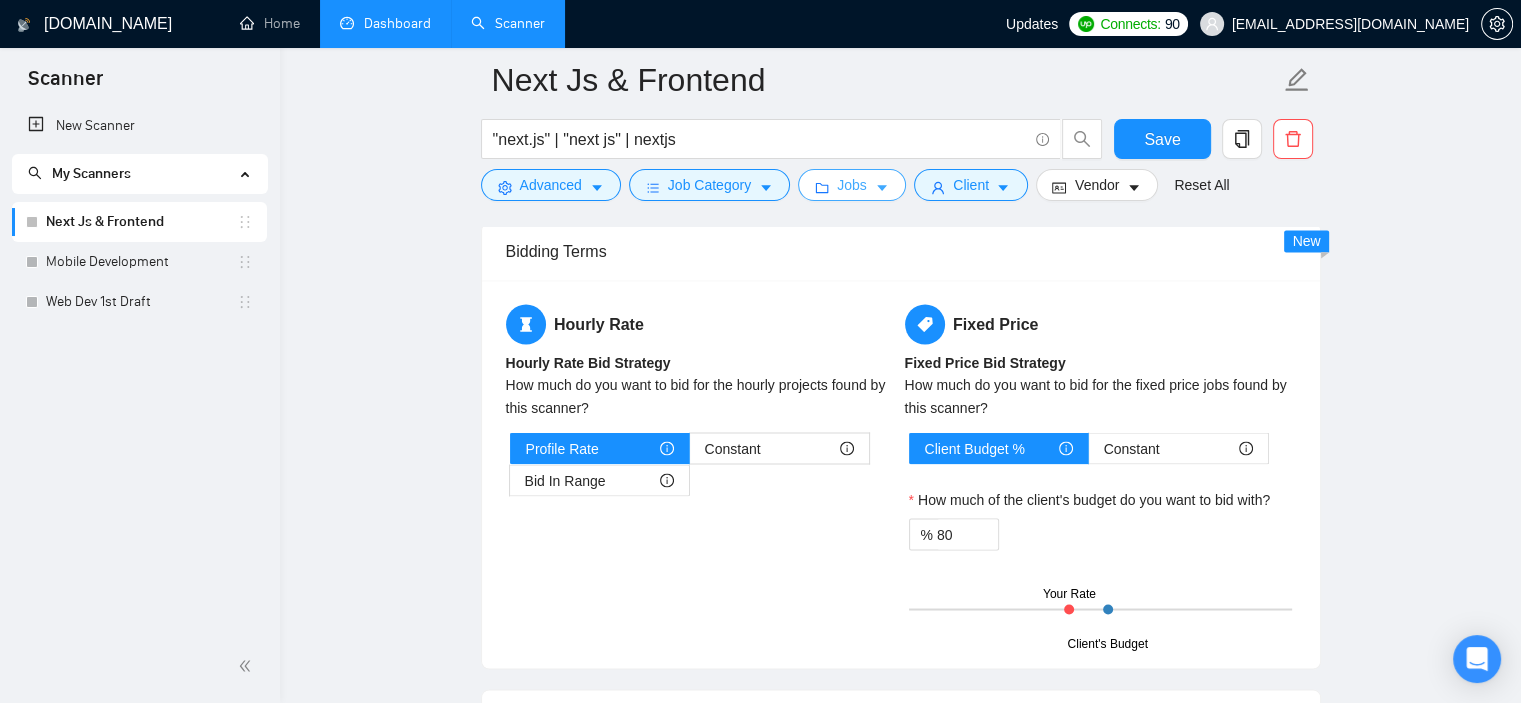 click on "Jobs" at bounding box center (852, 185) 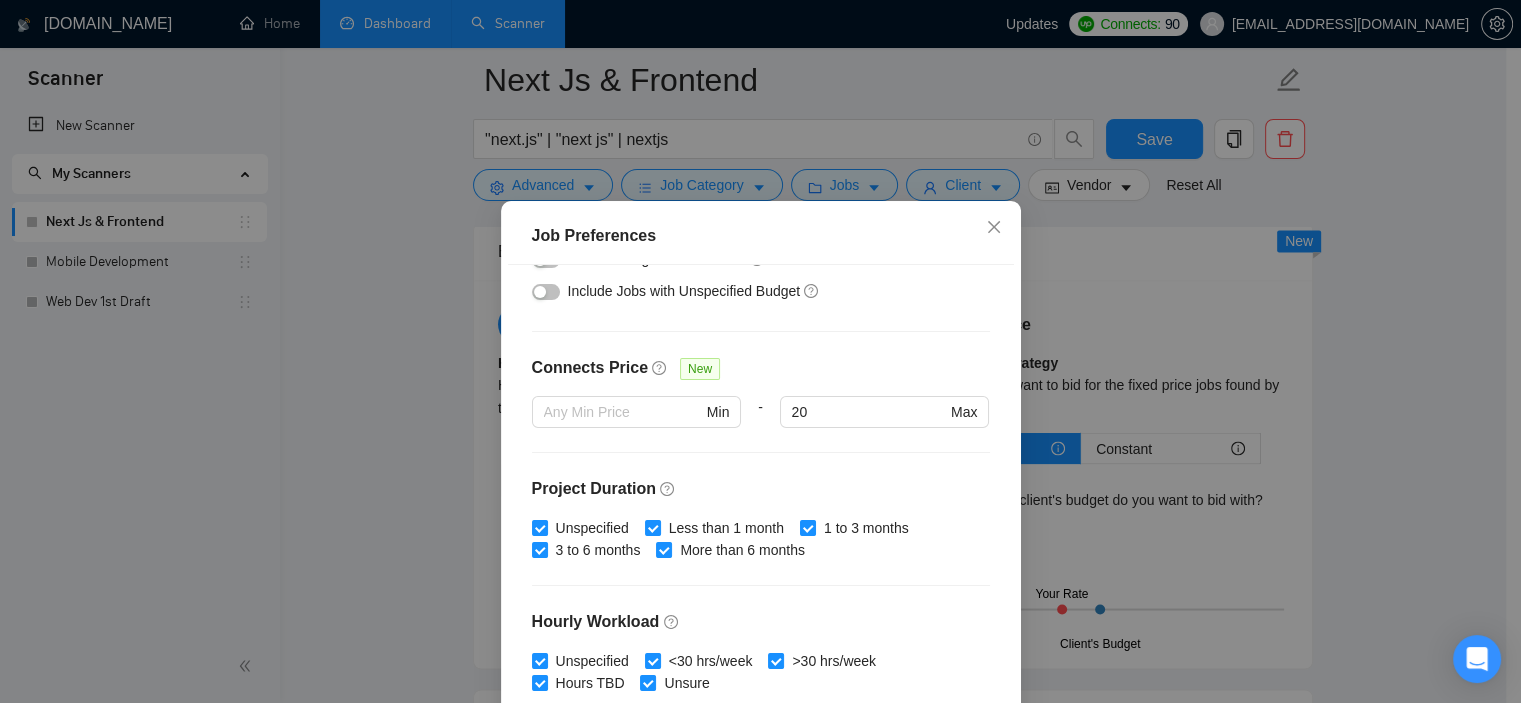 scroll, scrollTop: 635, scrollLeft: 0, axis: vertical 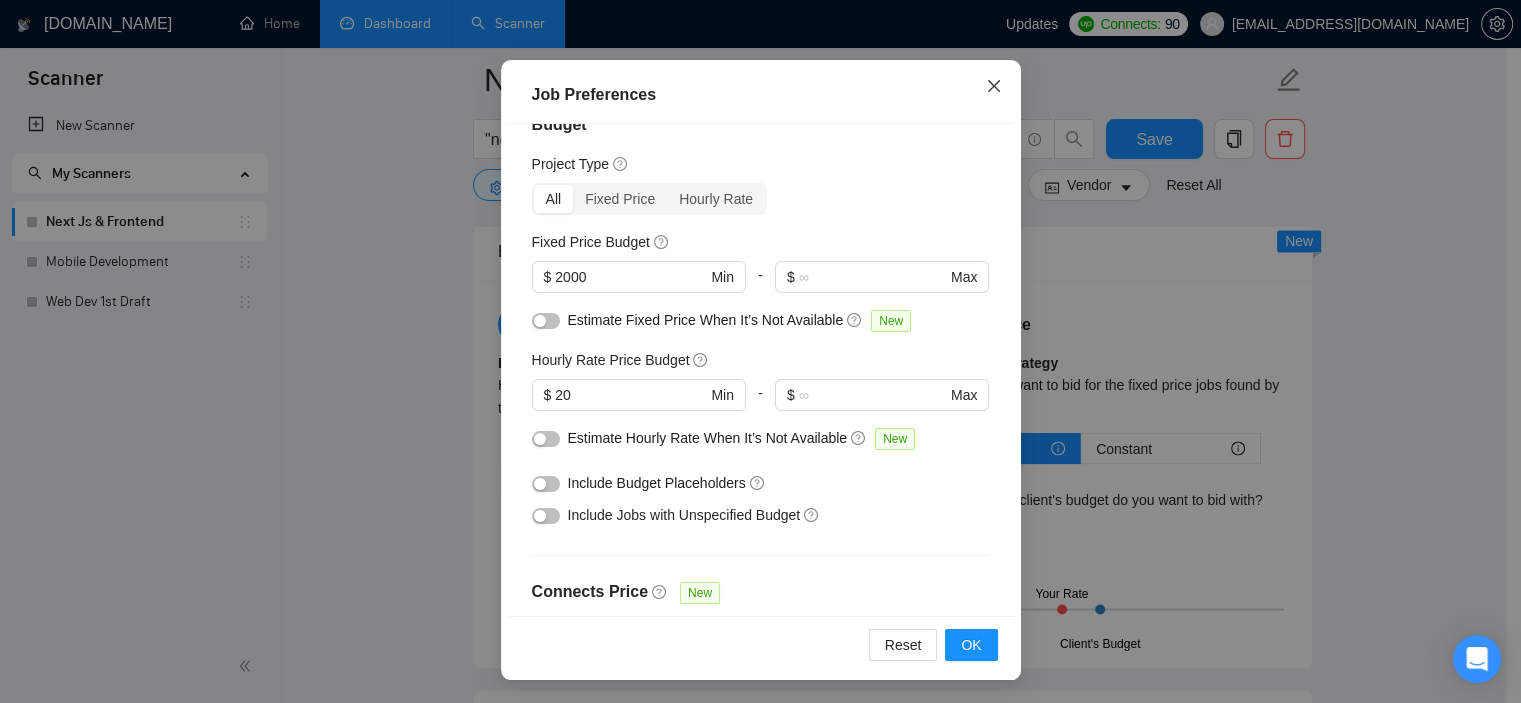 click 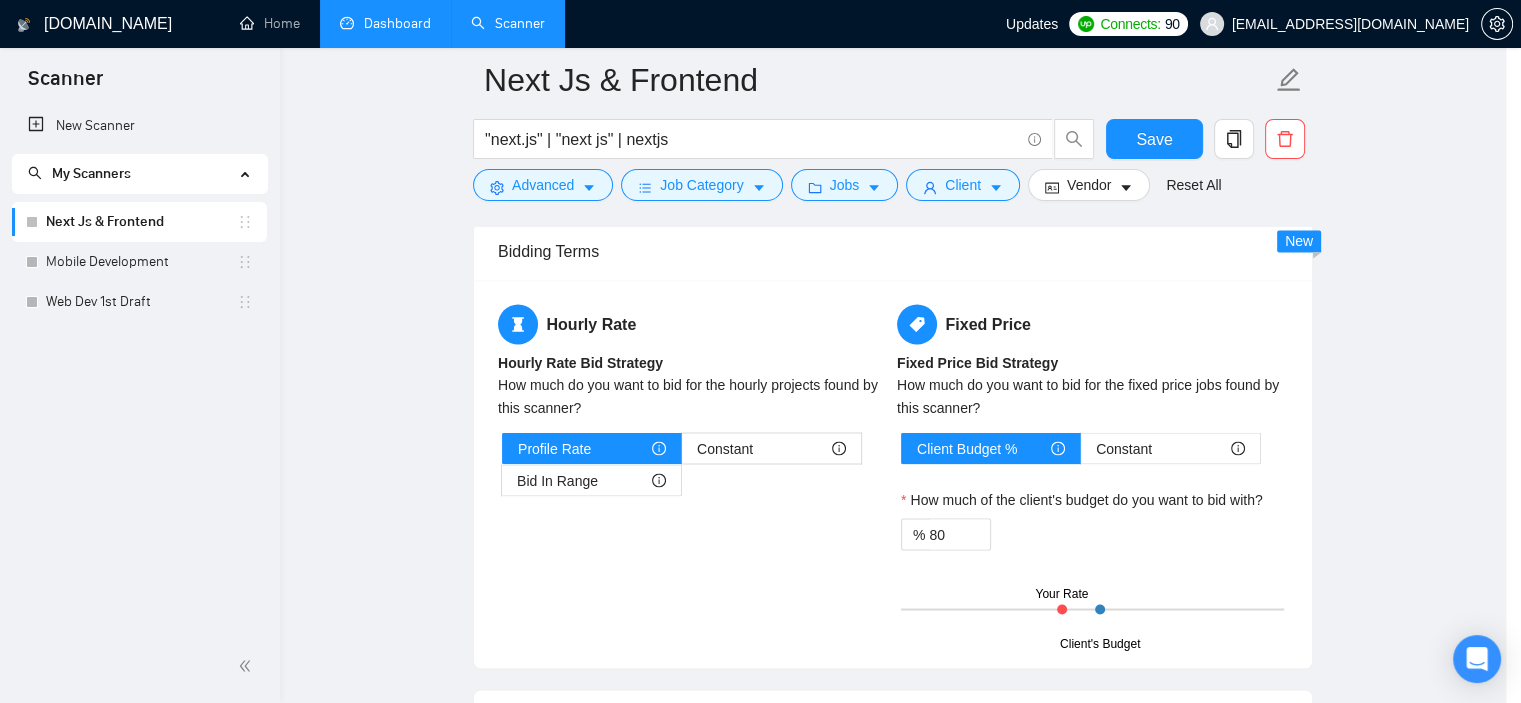 scroll, scrollTop: 60, scrollLeft: 0, axis: vertical 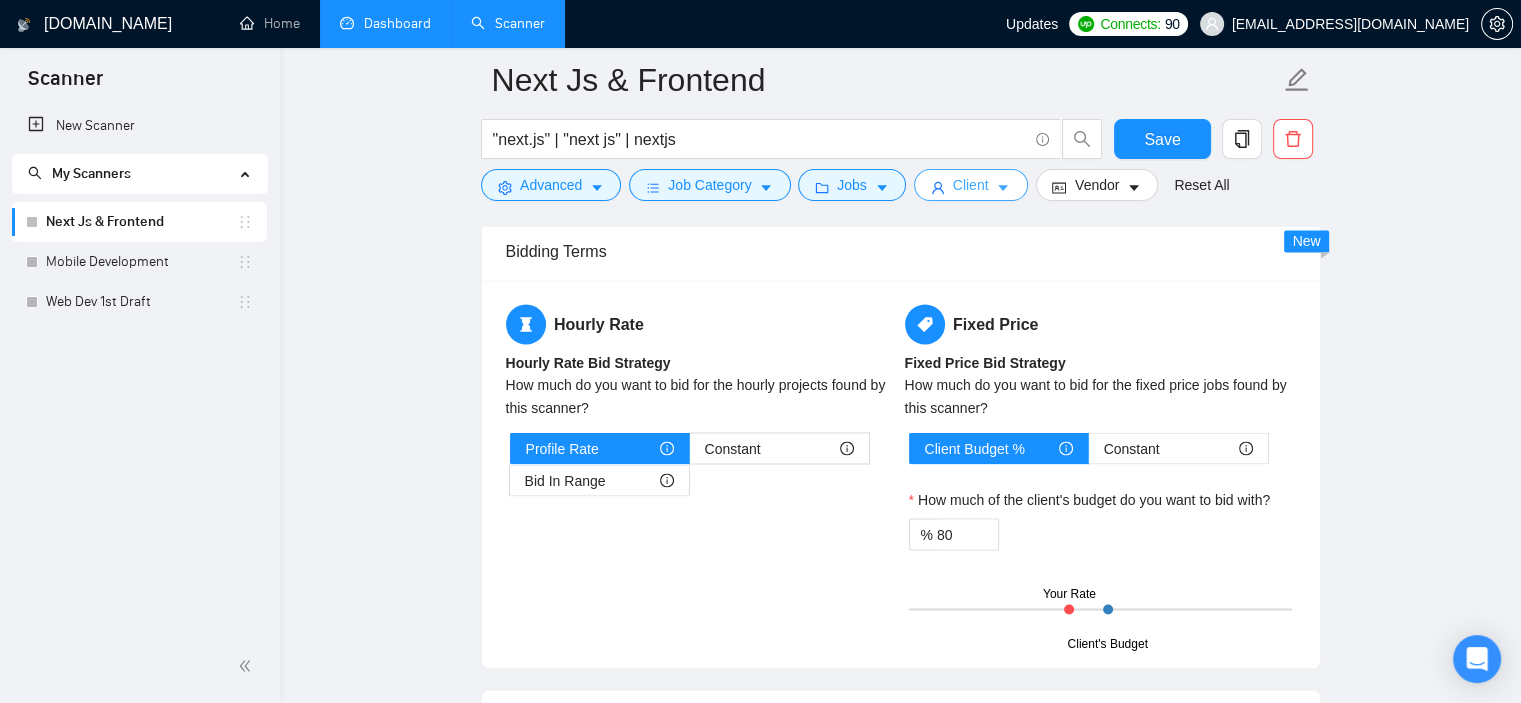 click on "Client" at bounding box center [971, 185] 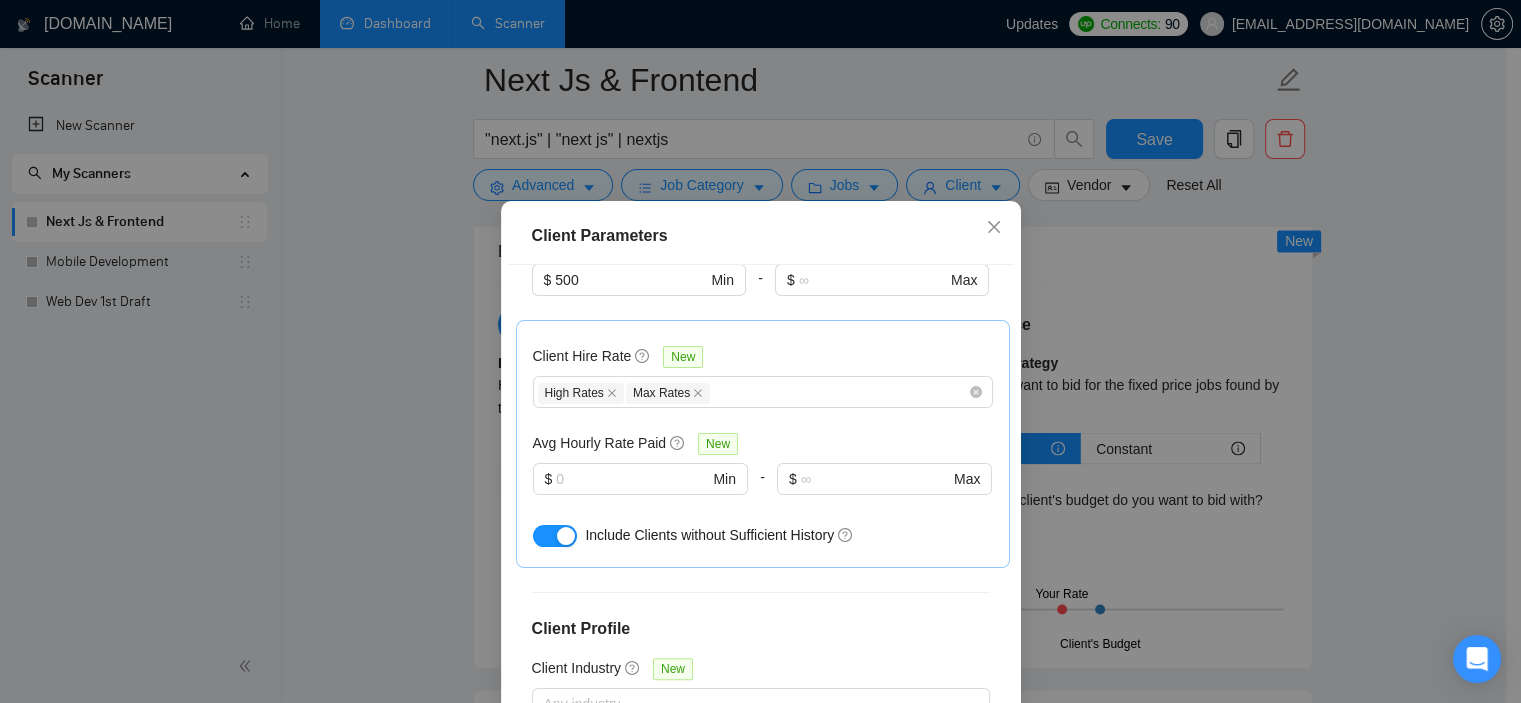scroll, scrollTop: 783, scrollLeft: 0, axis: vertical 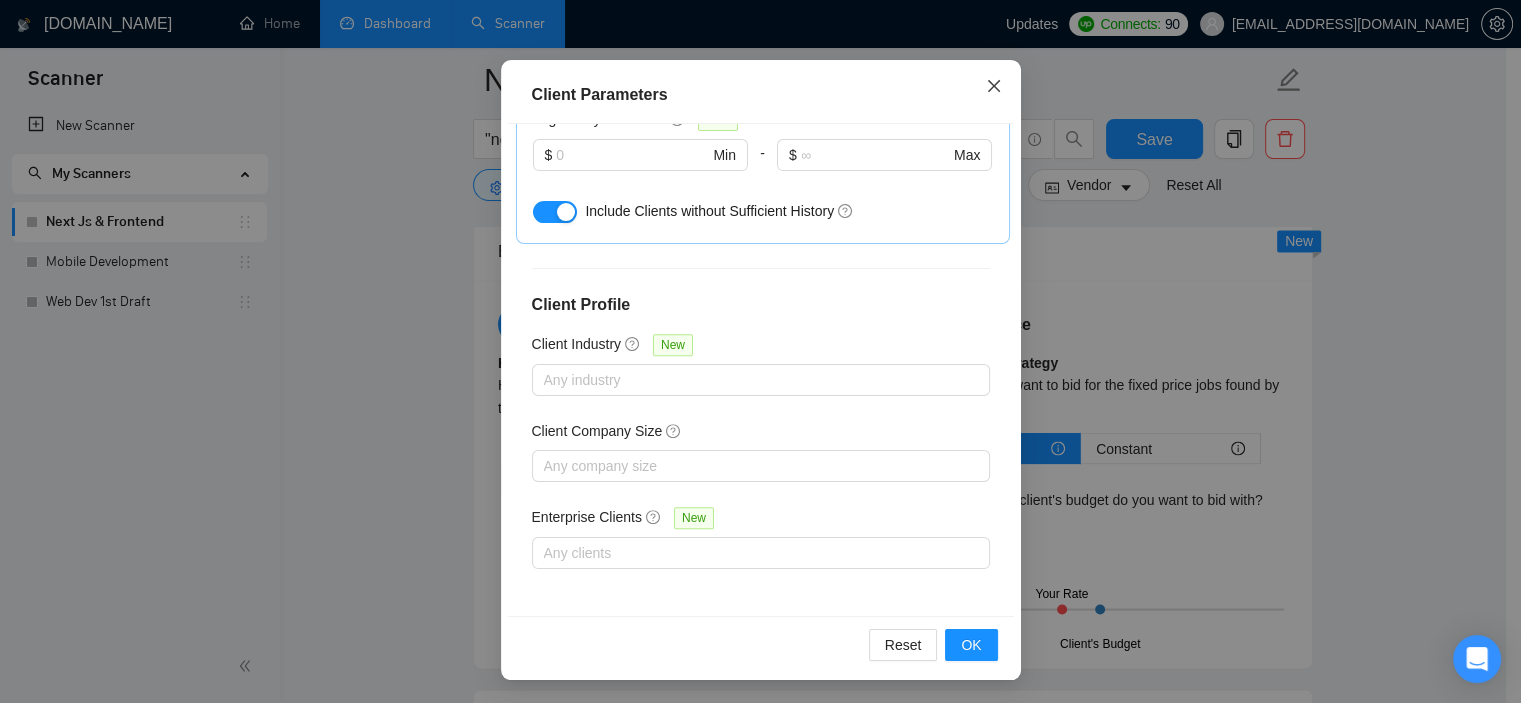 click 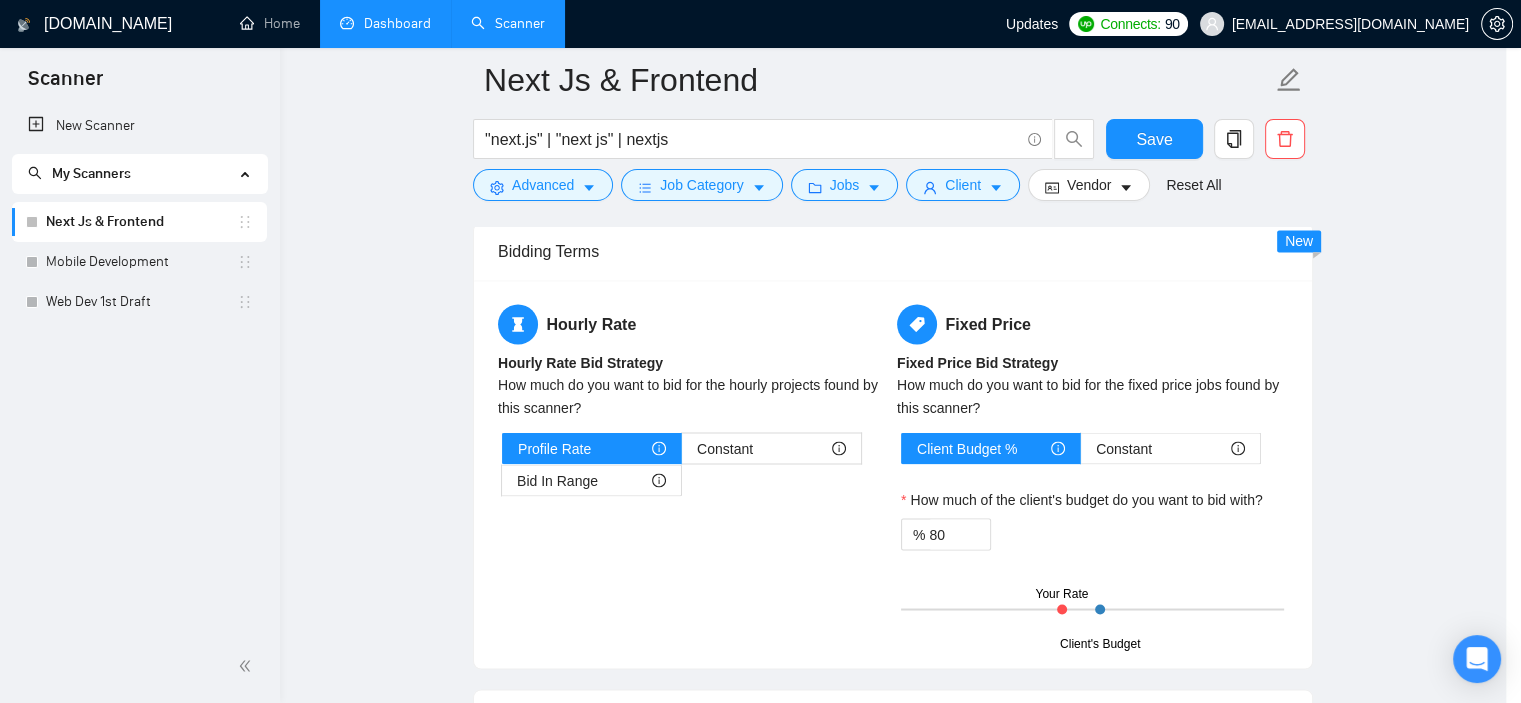 scroll, scrollTop: 60, scrollLeft: 0, axis: vertical 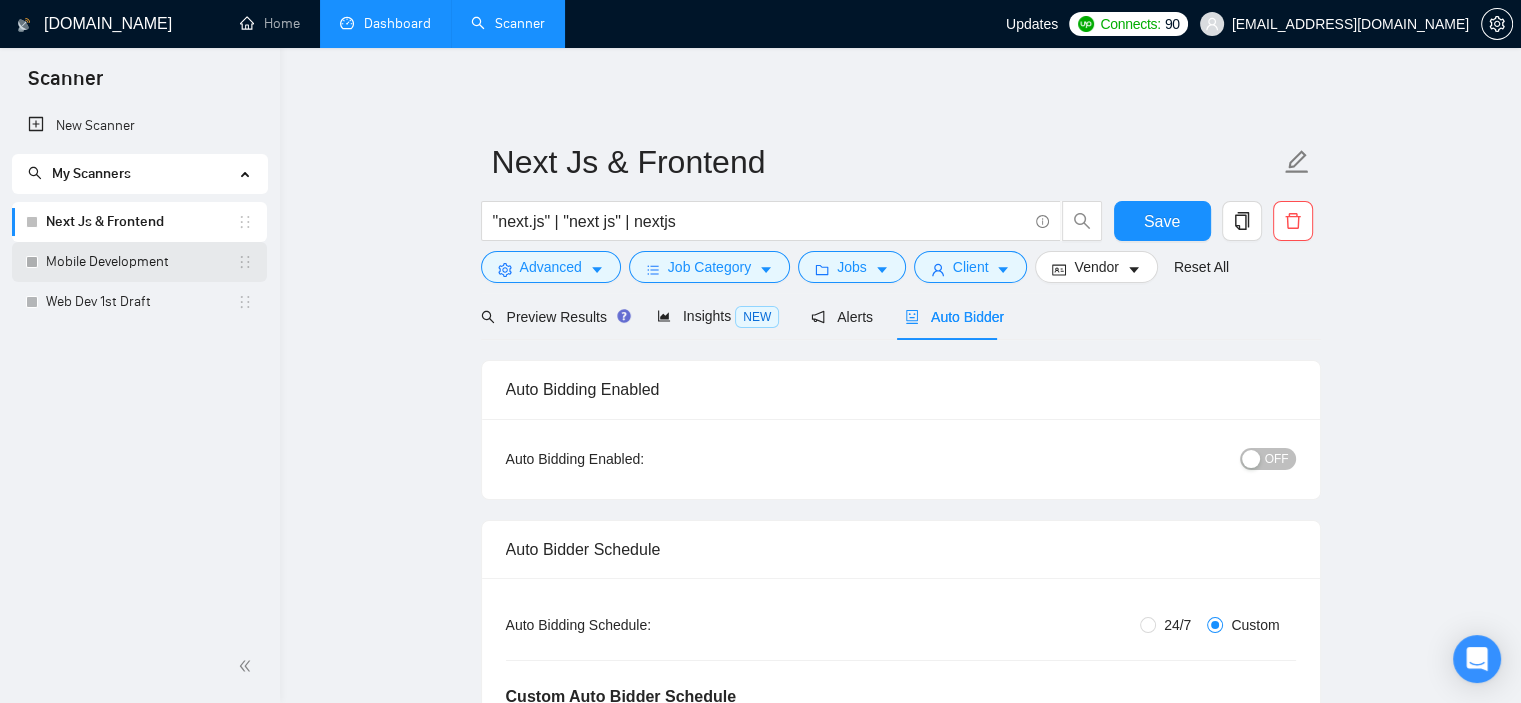 click on "Mobile Development" at bounding box center [141, 262] 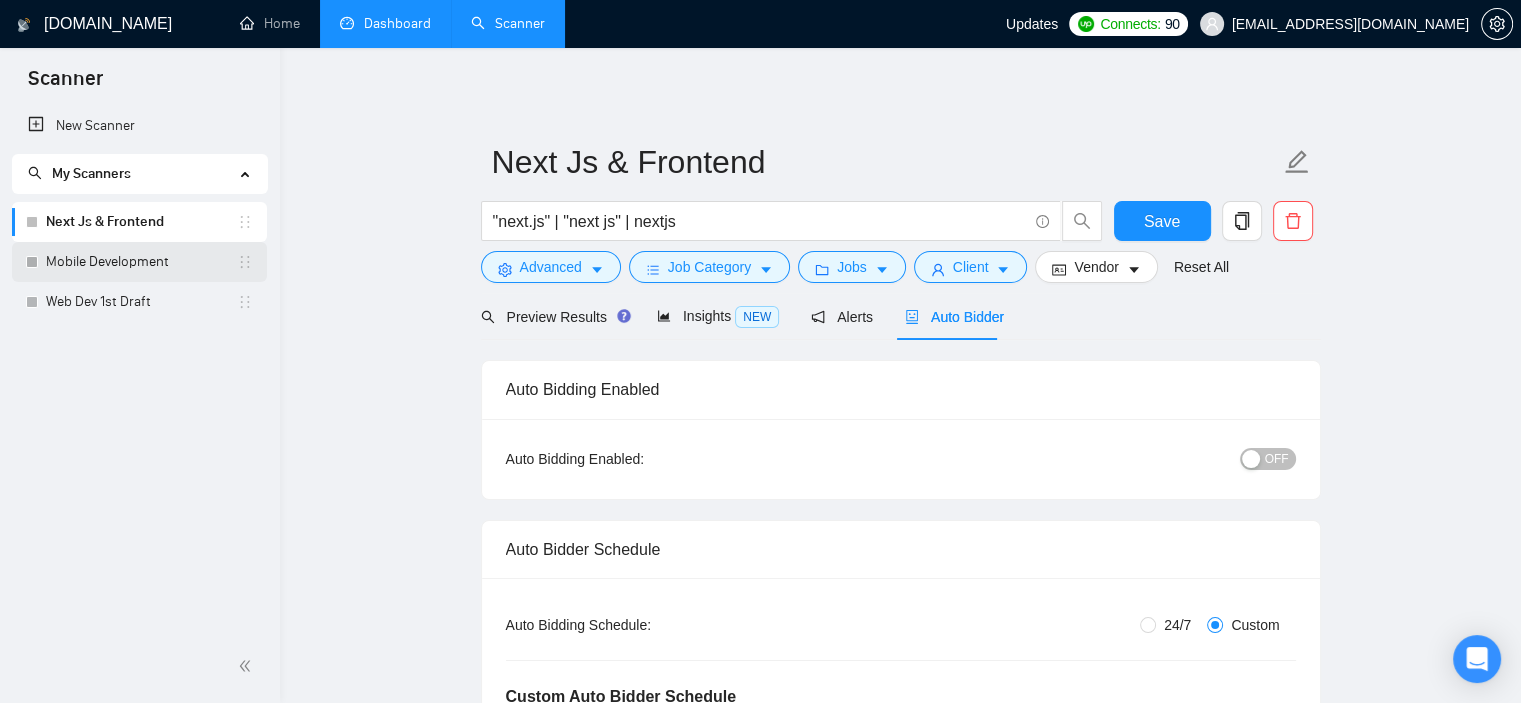 click on "Mobile Development" at bounding box center (141, 262) 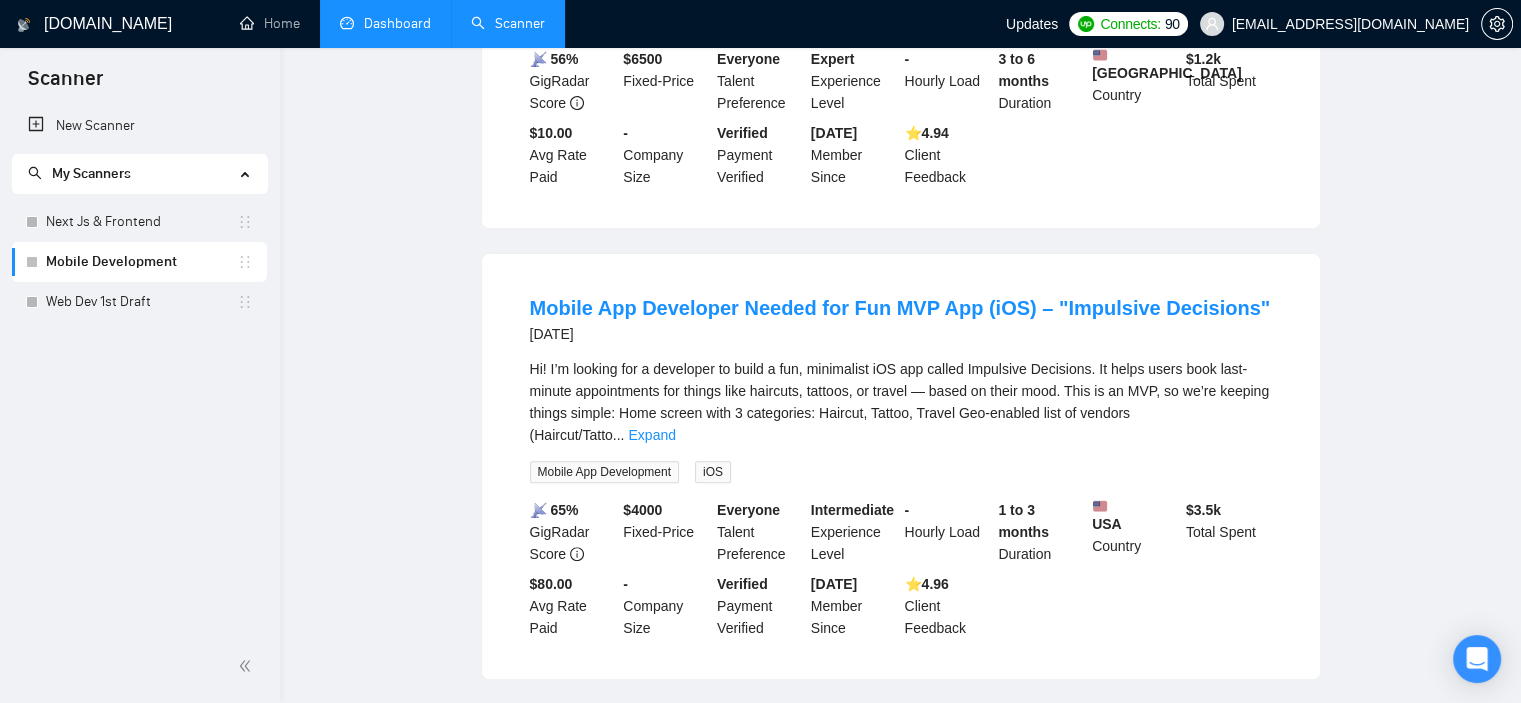 scroll, scrollTop: 0, scrollLeft: 0, axis: both 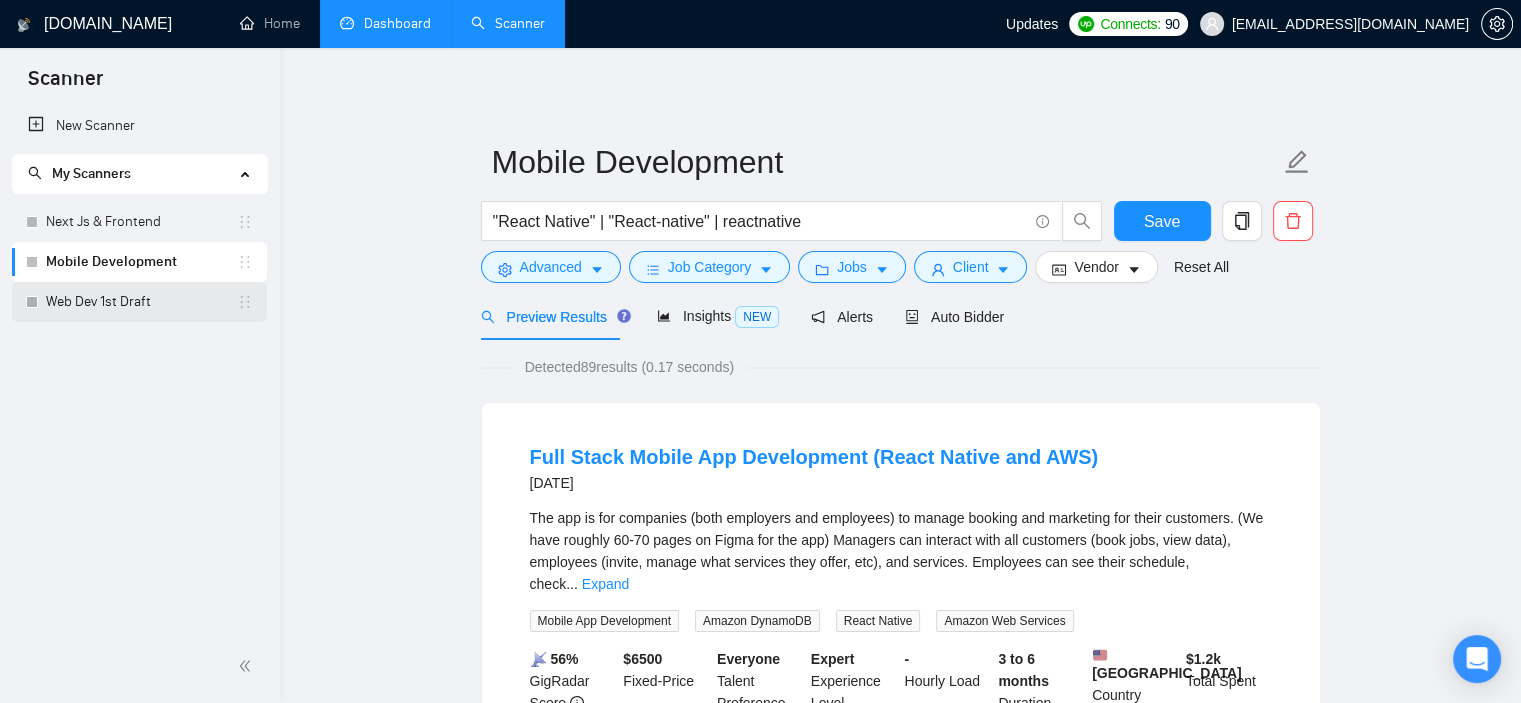 click on "Web Dev 1st Draft" at bounding box center [141, 302] 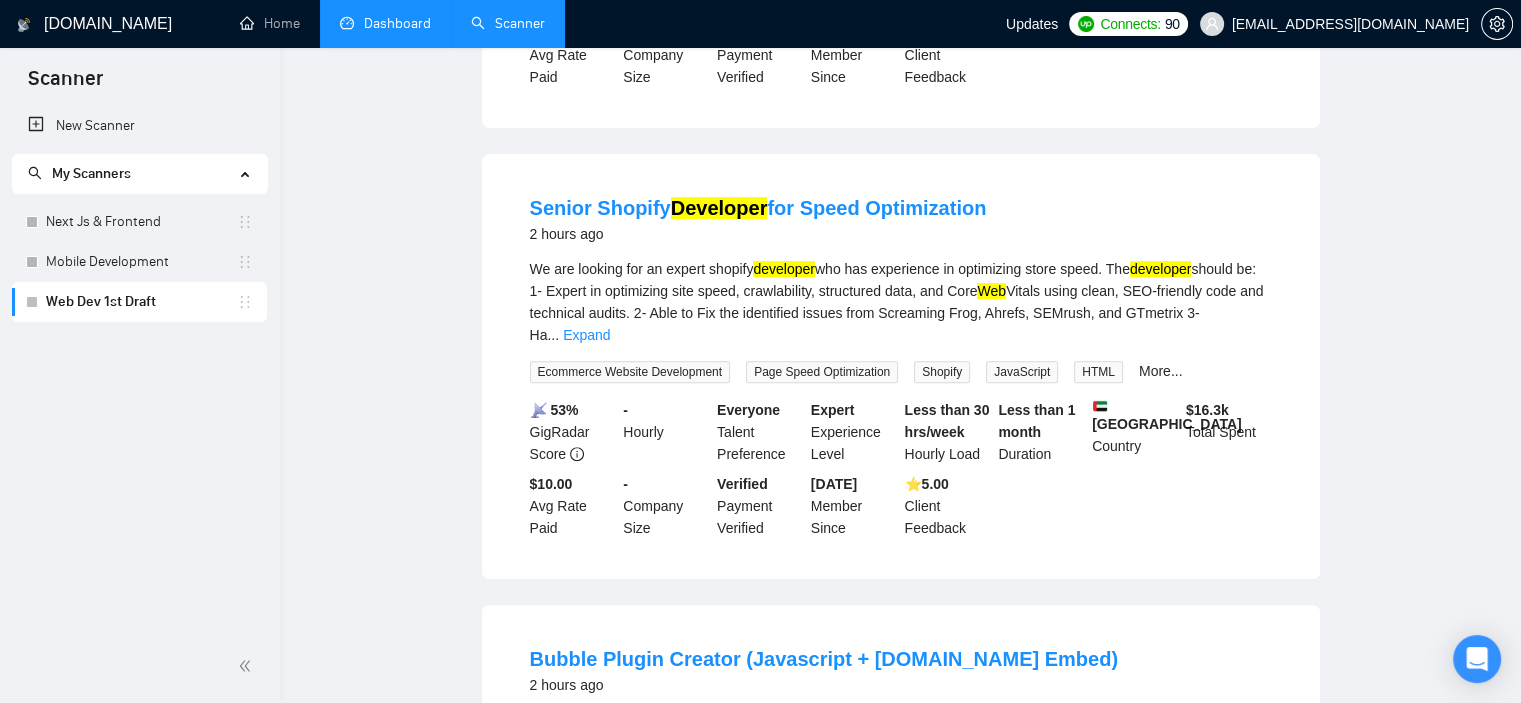 scroll, scrollTop: 0, scrollLeft: 0, axis: both 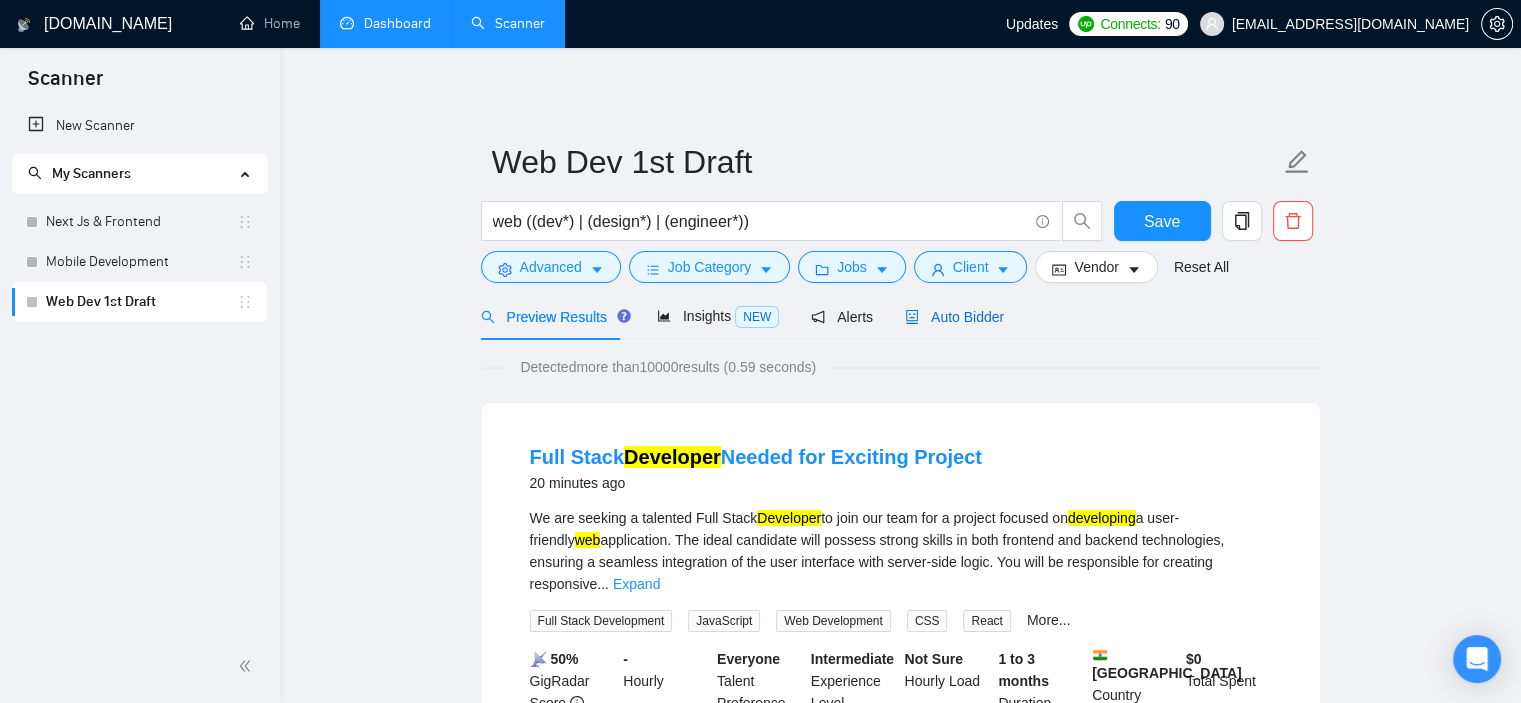 click on "Auto Bidder" at bounding box center [954, 317] 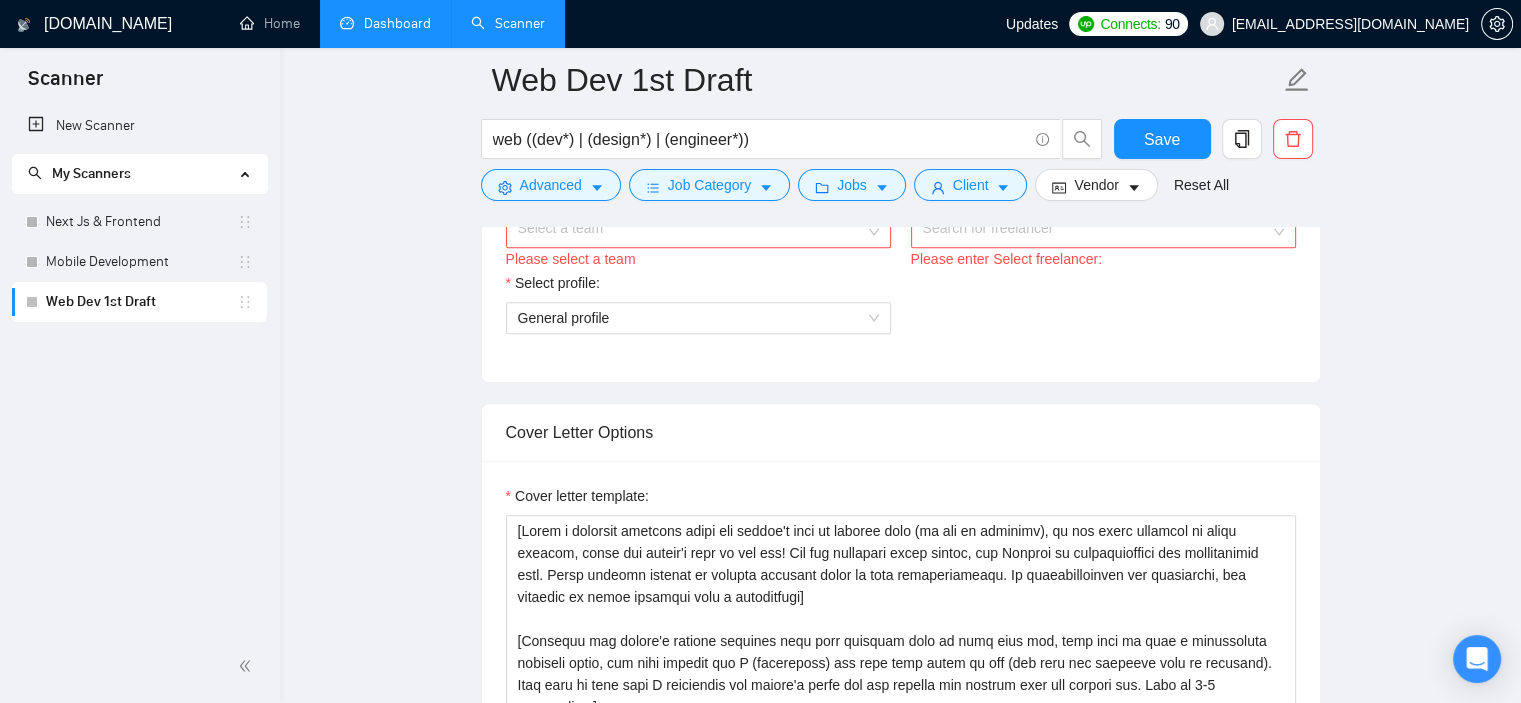 scroll, scrollTop: 1000, scrollLeft: 0, axis: vertical 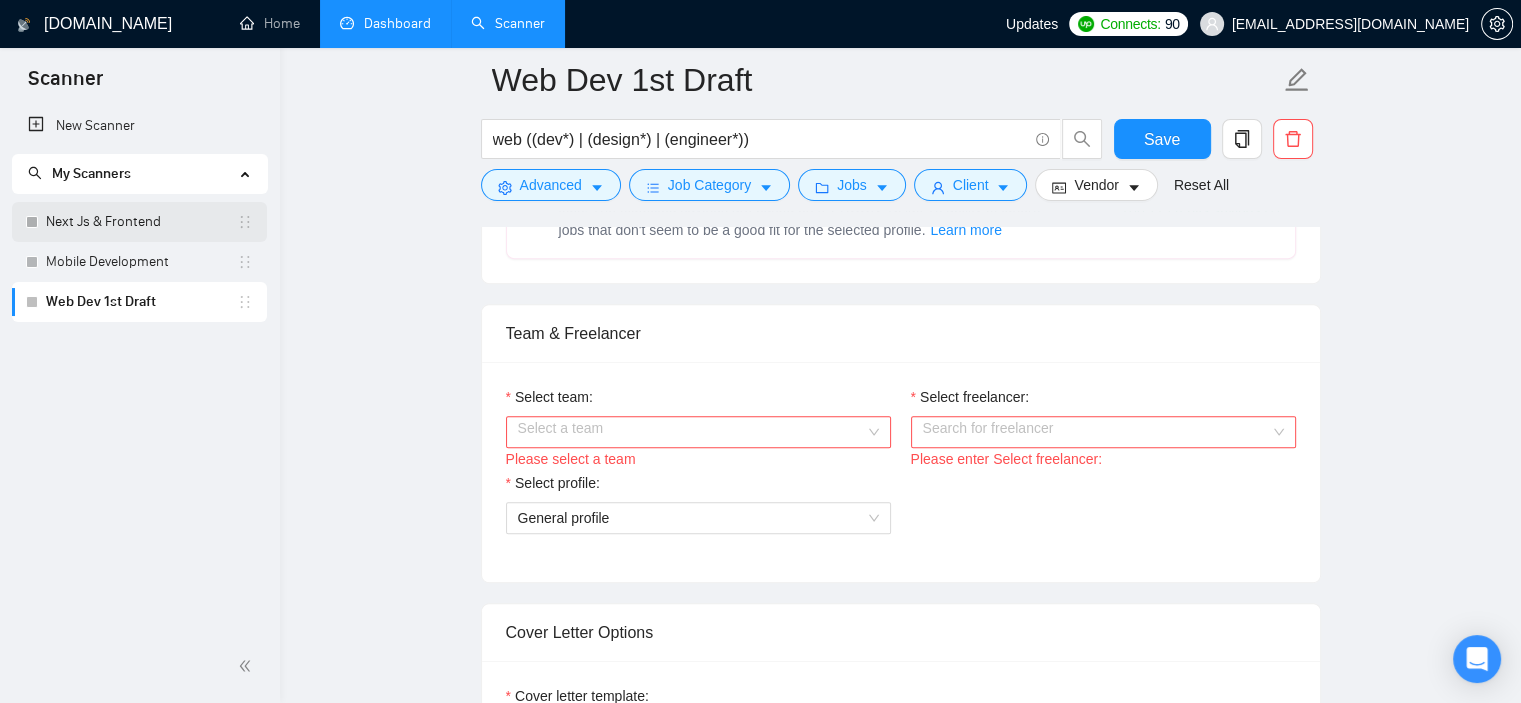 click on "Next Js & Frontend" at bounding box center [141, 222] 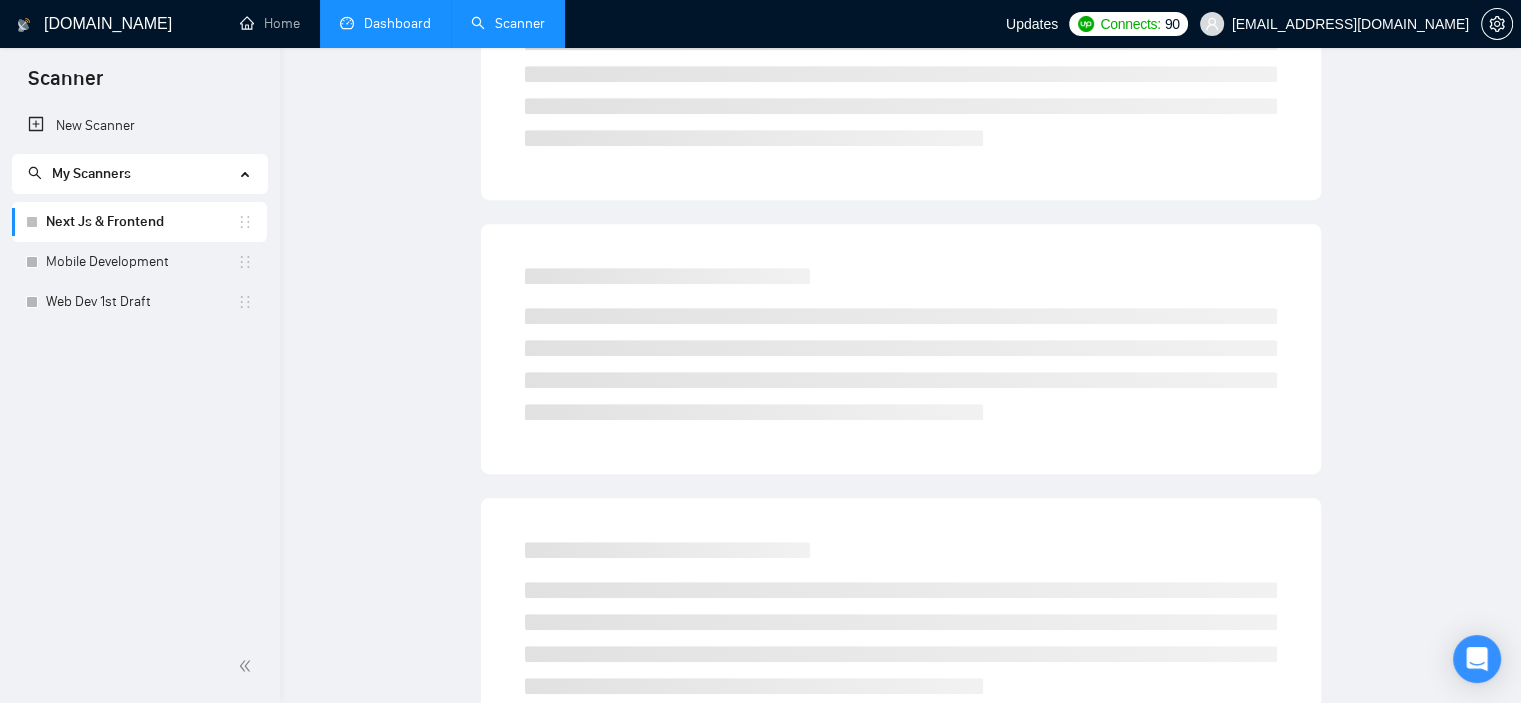 scroll, scrollTop: 27, scrollLeft: 0, axis: vertical 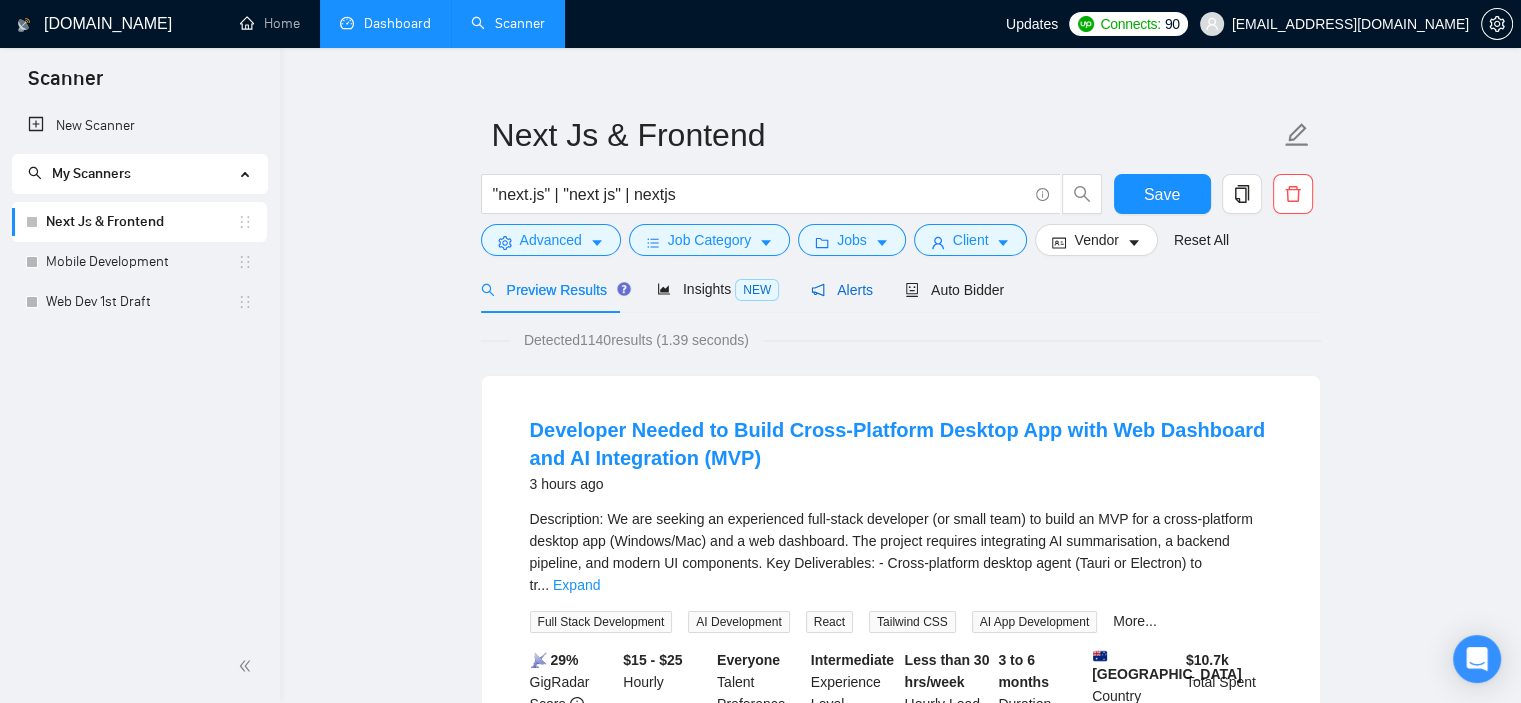 click on "Alerts" at bounding box center (842, 290) 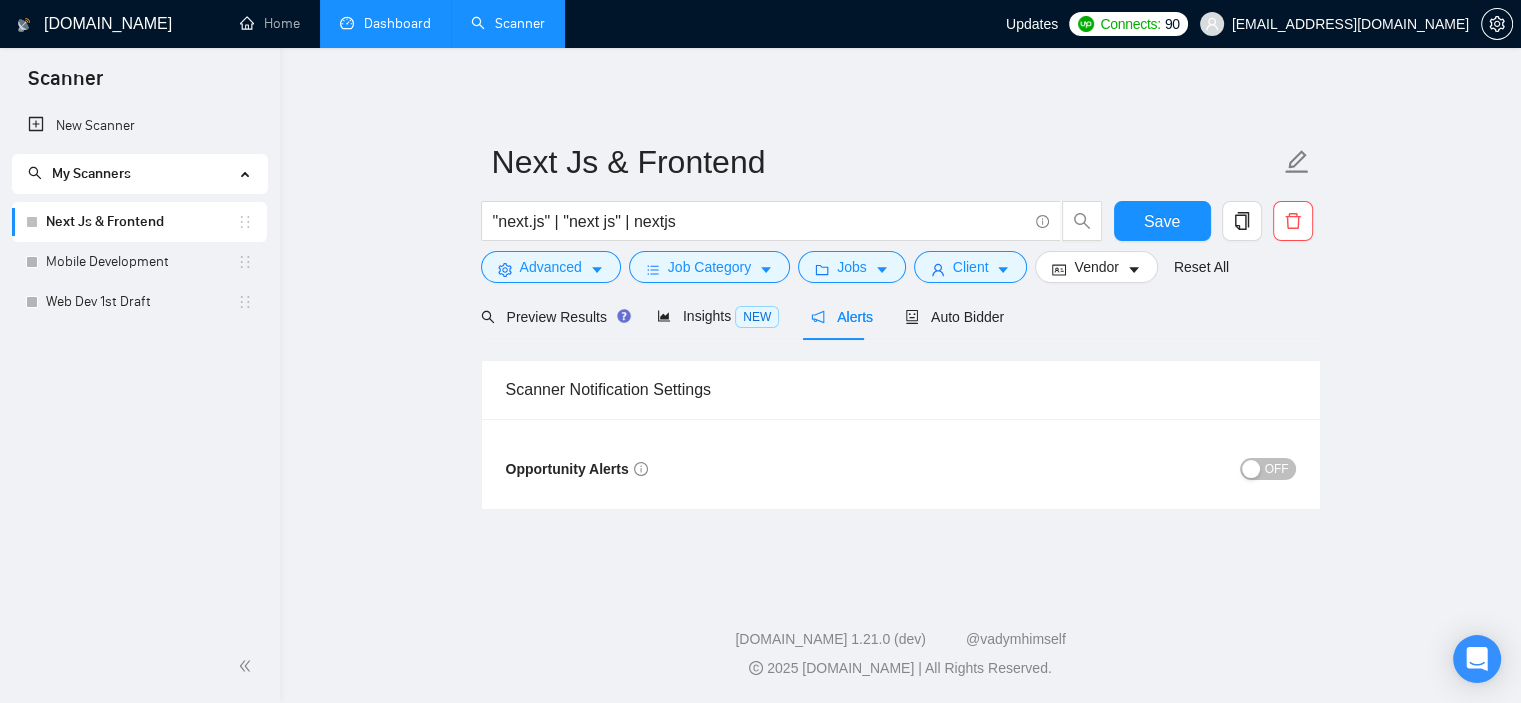 scroll, scrollTop: 0, scrollLeft: 0, axis: both 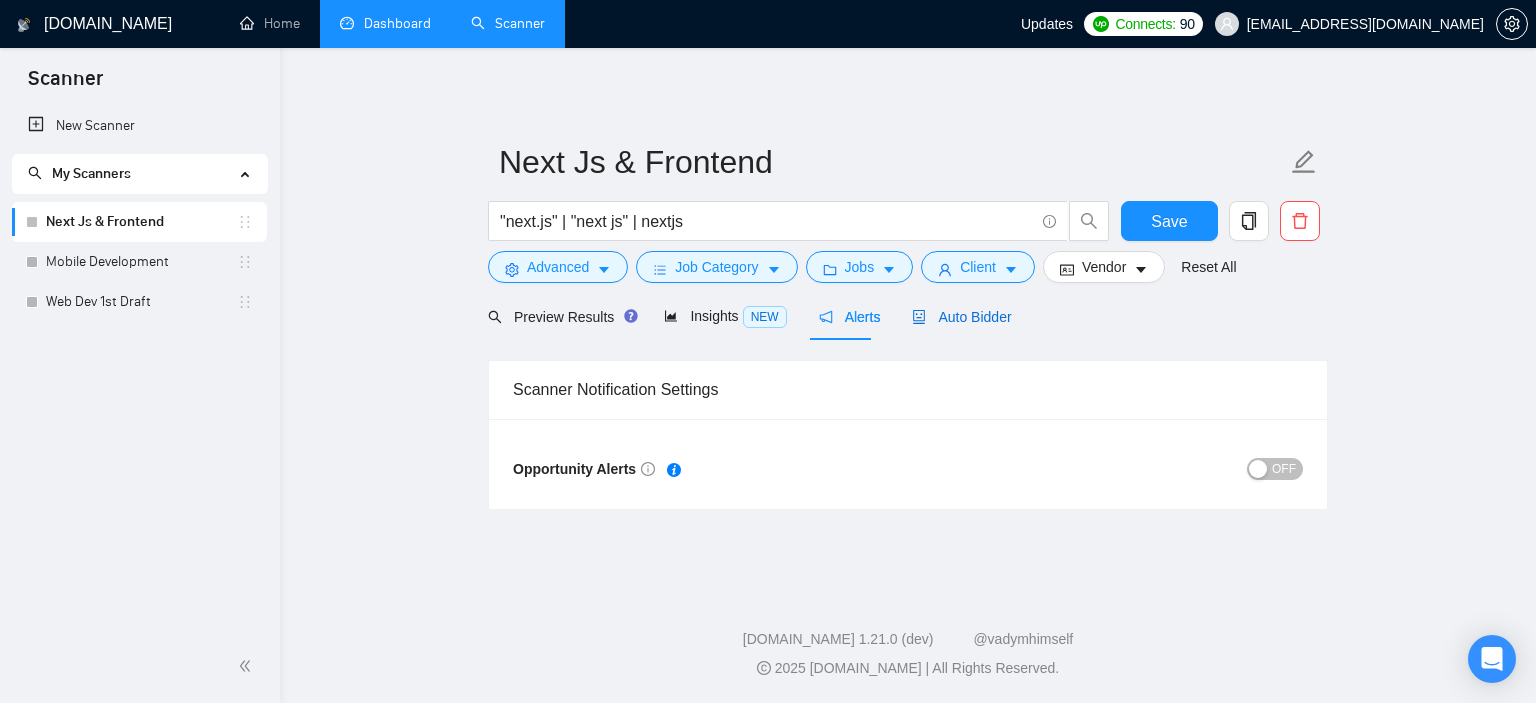 click on "Auto Bidder" at bounding box center [961, 317] 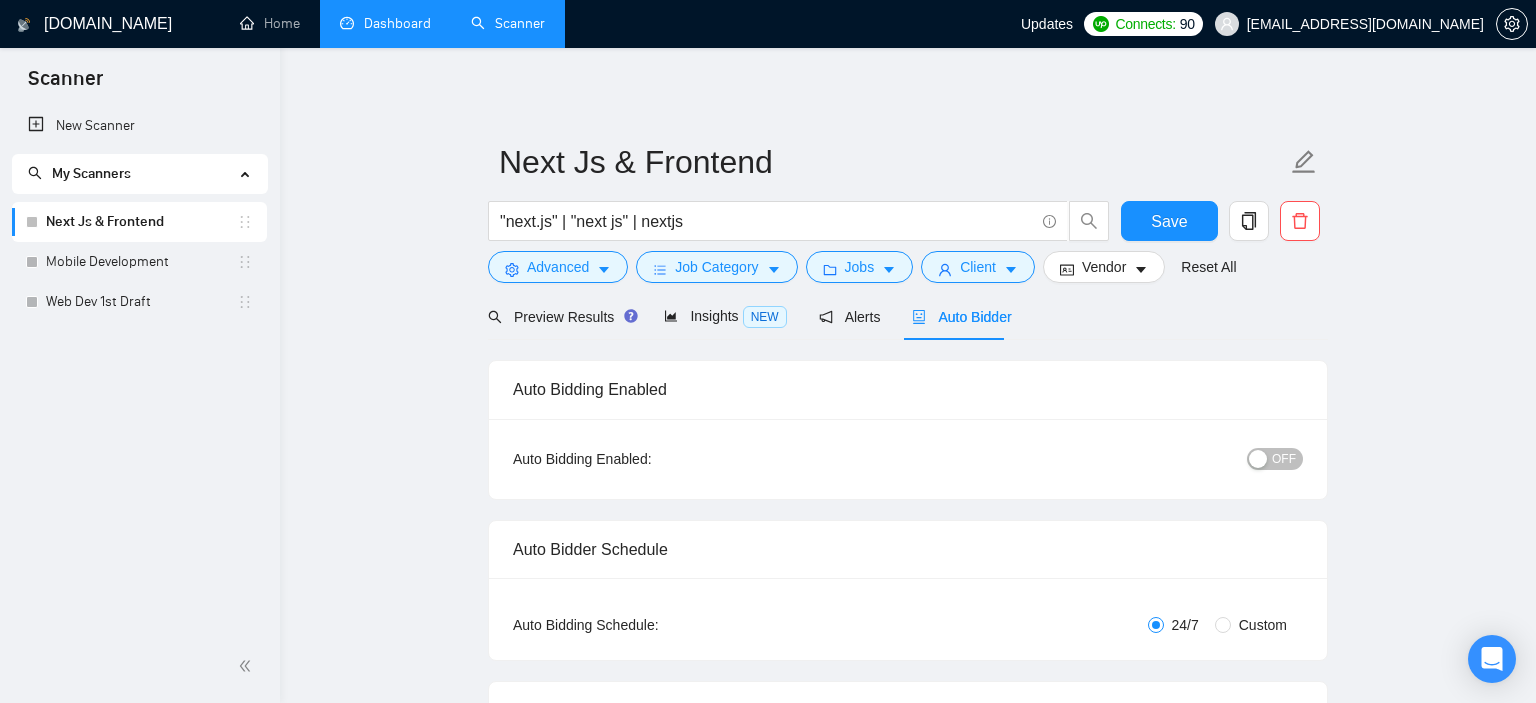 type 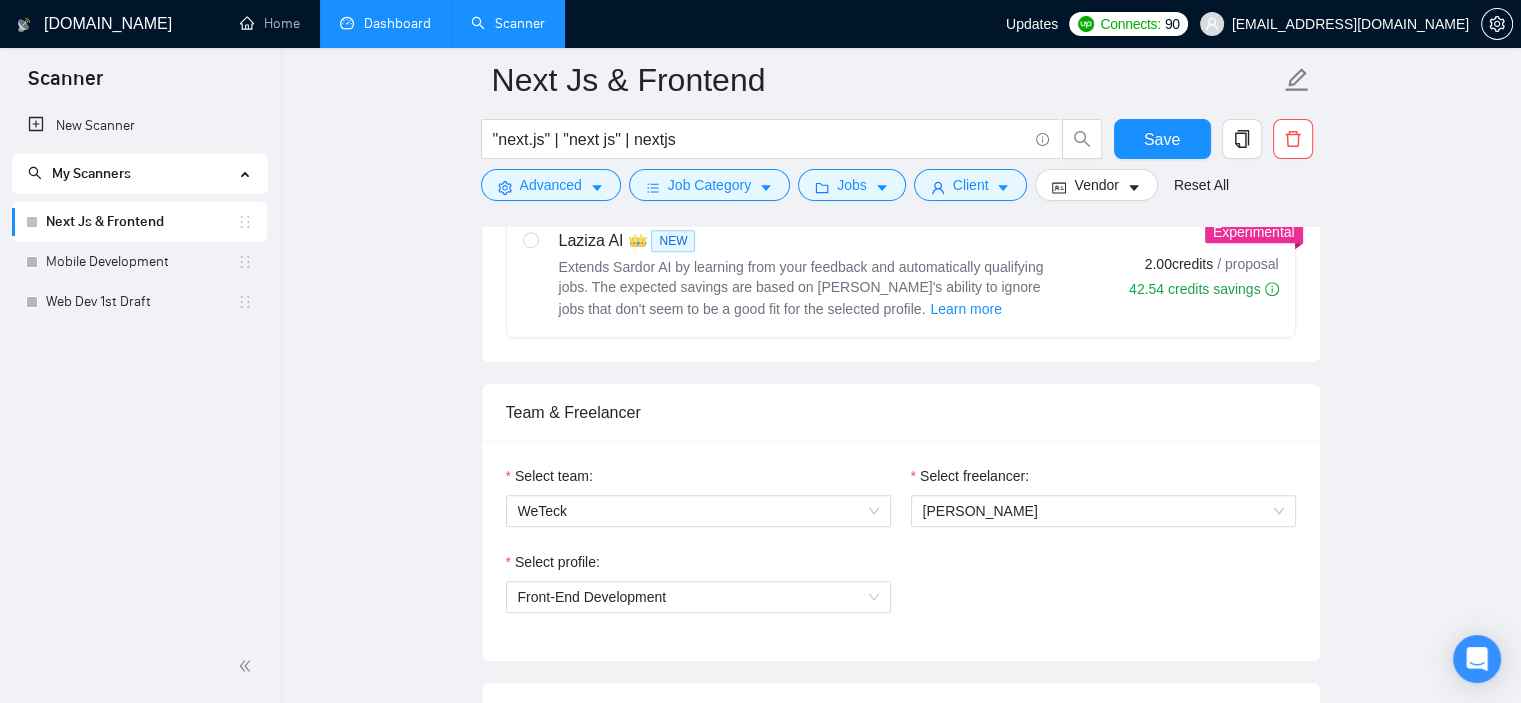 scroll, scrollTop: 1200, scrollLeft: 0, axis: vertical 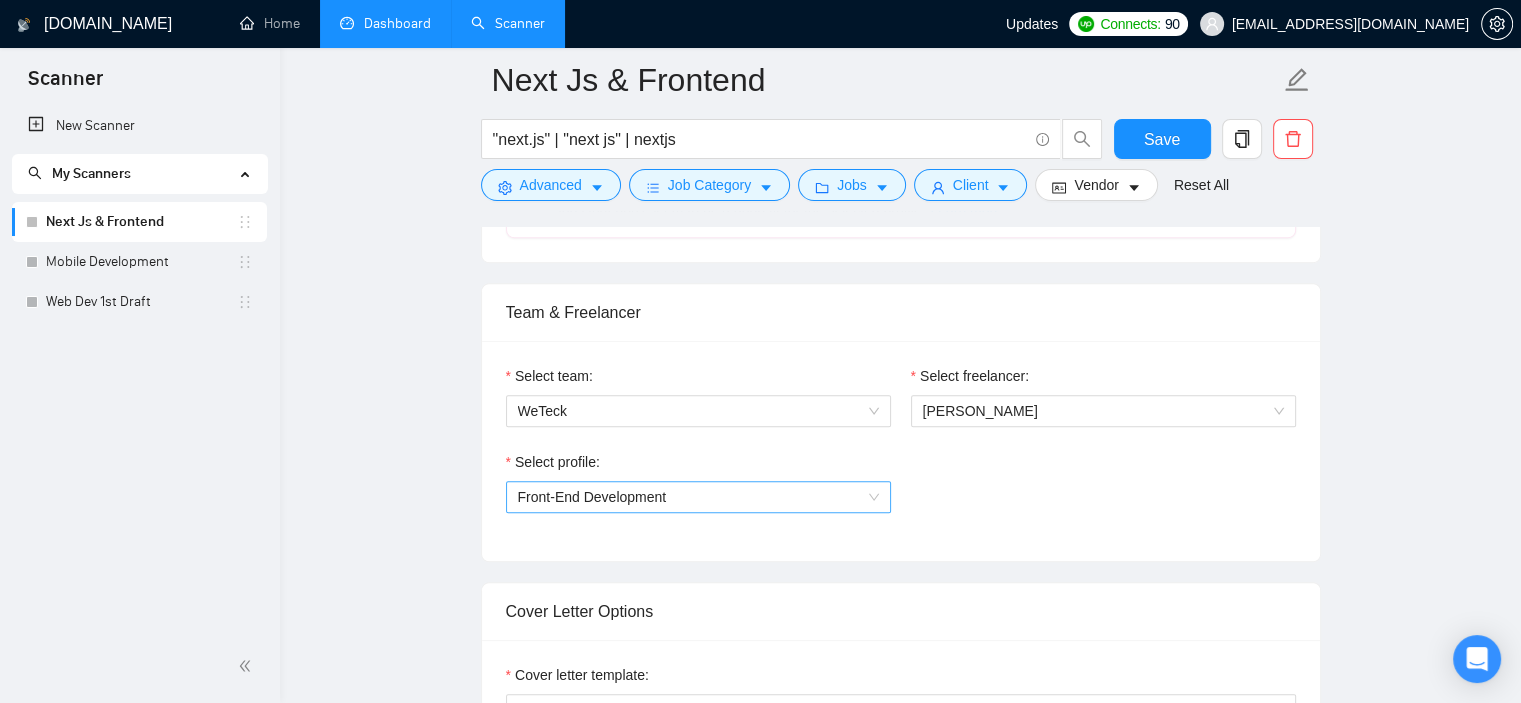 click on "Front-End Development" at bounding box center [698, 497] 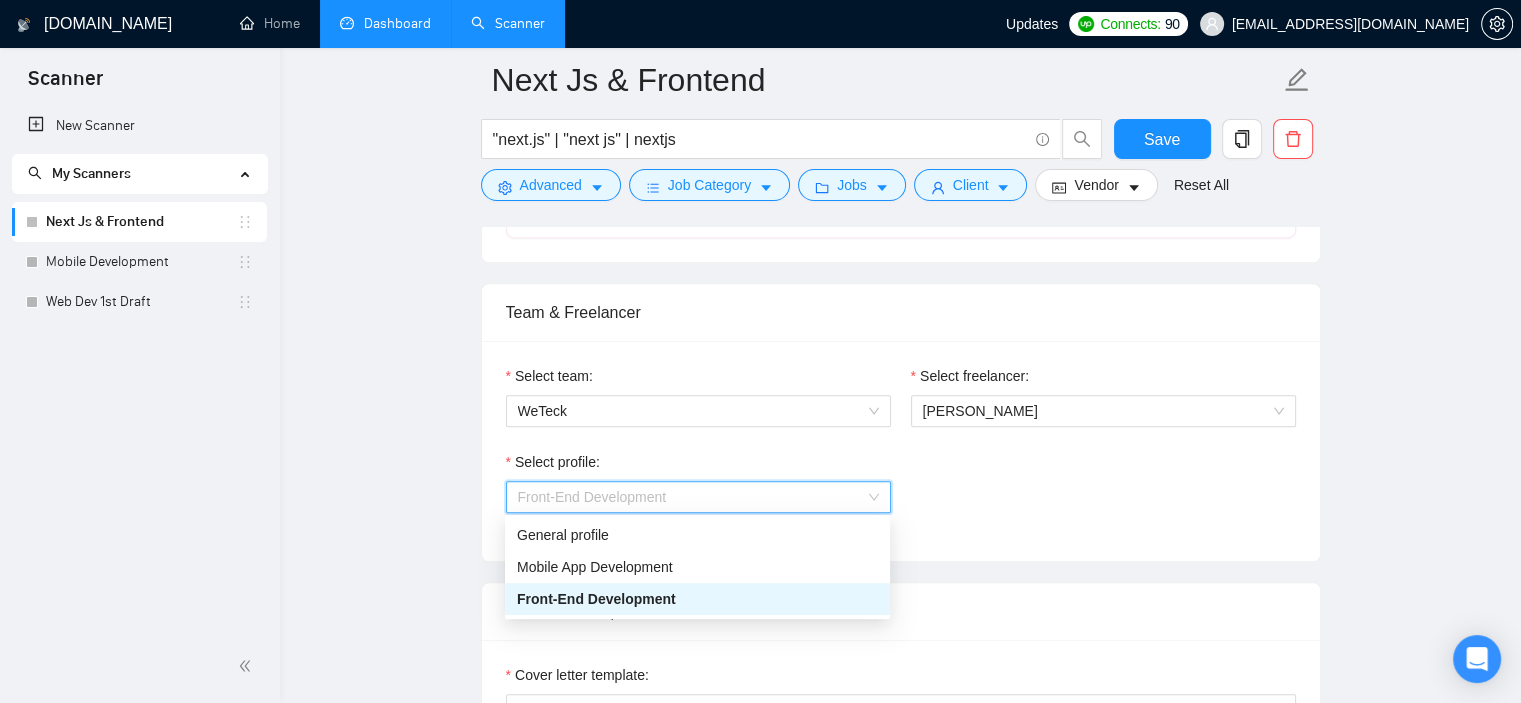 click on "Front-End Development" at bounding box center [697, 599] 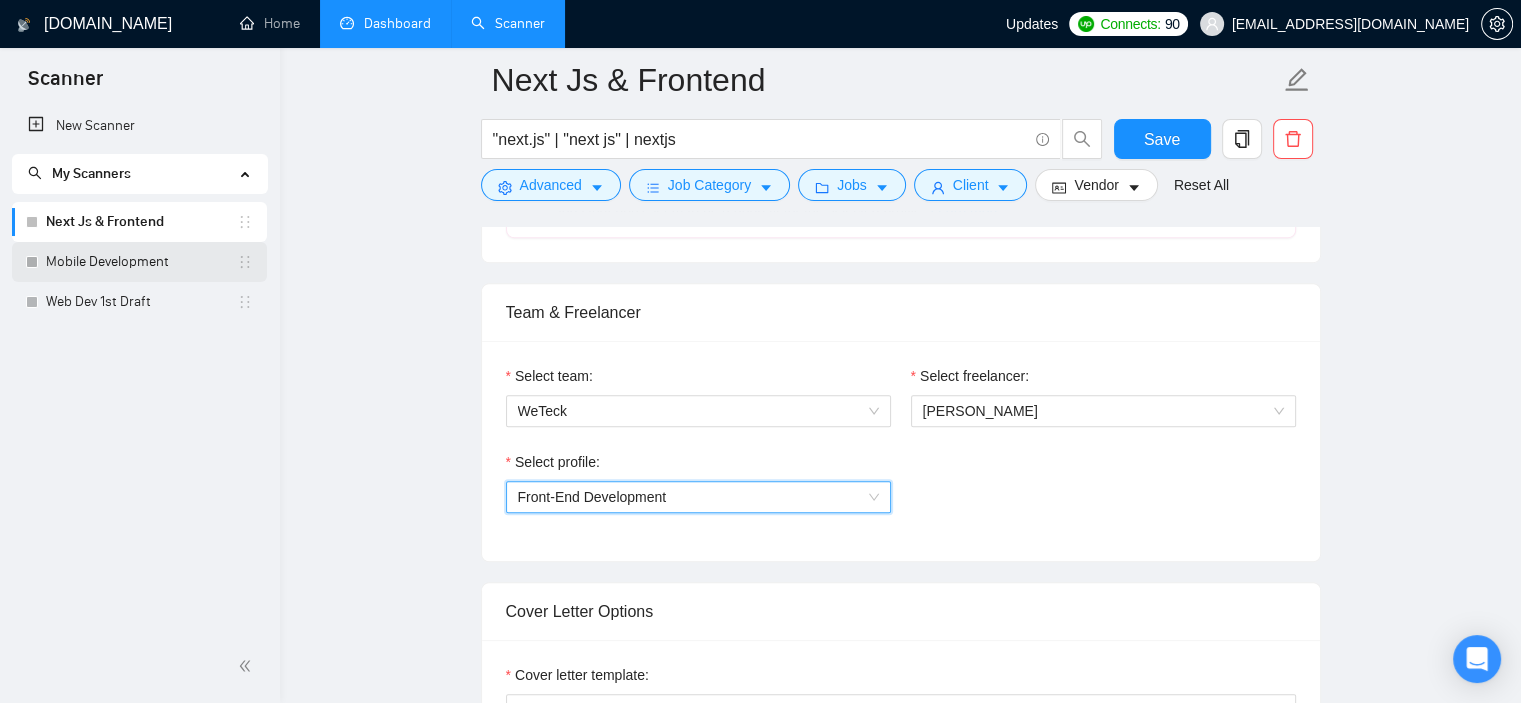 click on "Mobile Development" at bounding box center [141, 262] 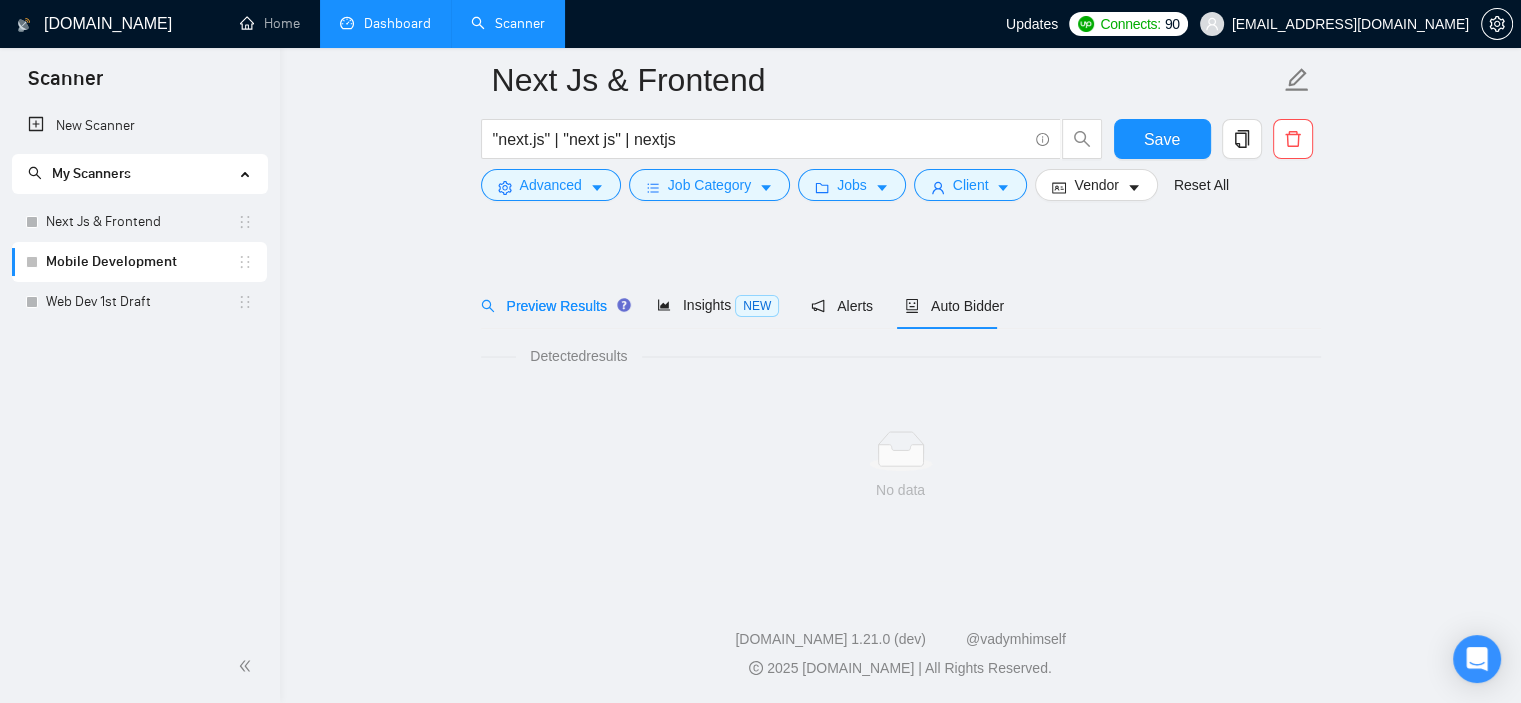 scroll, scrollTop: 27, scrollLeft: 0, axis: vertical 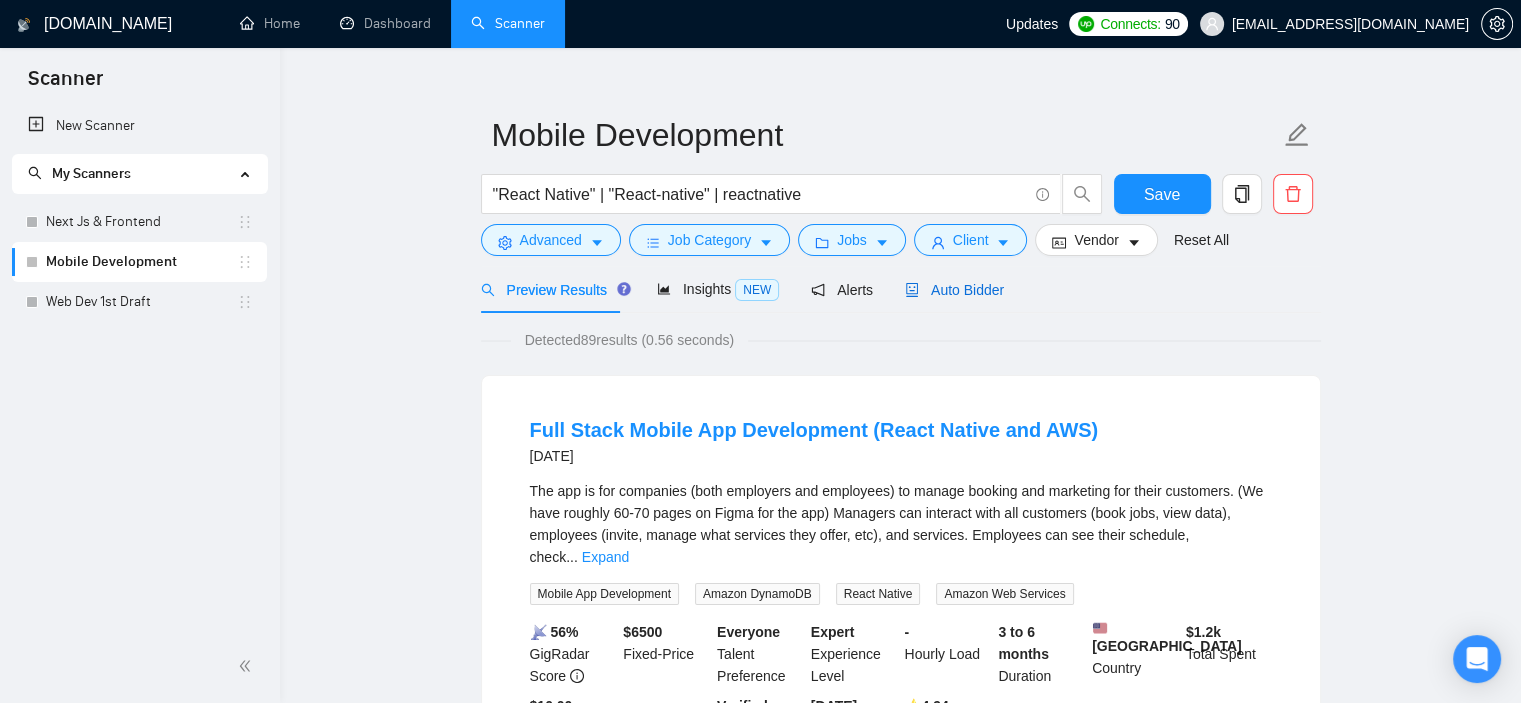 click on "Auto Bidder" at bounding box center [954, 290] 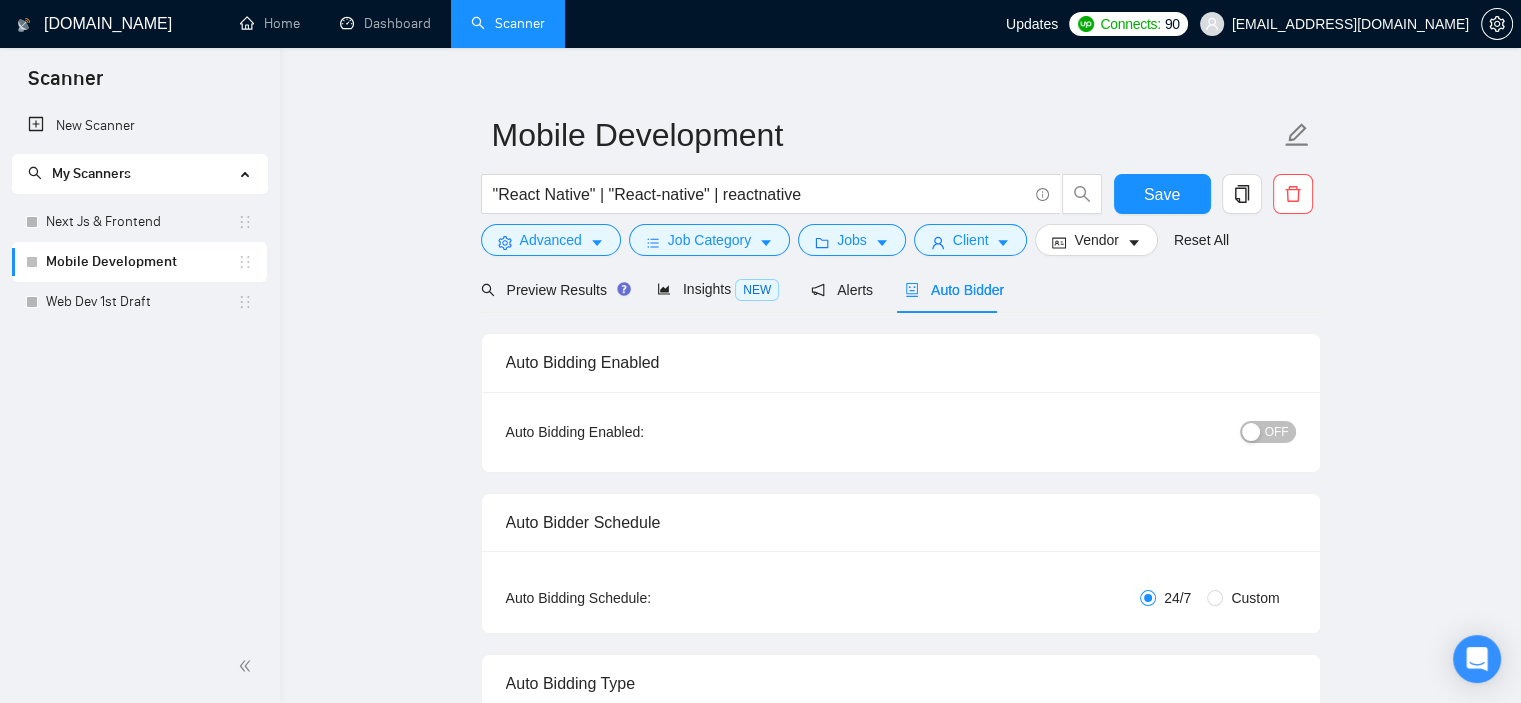 type 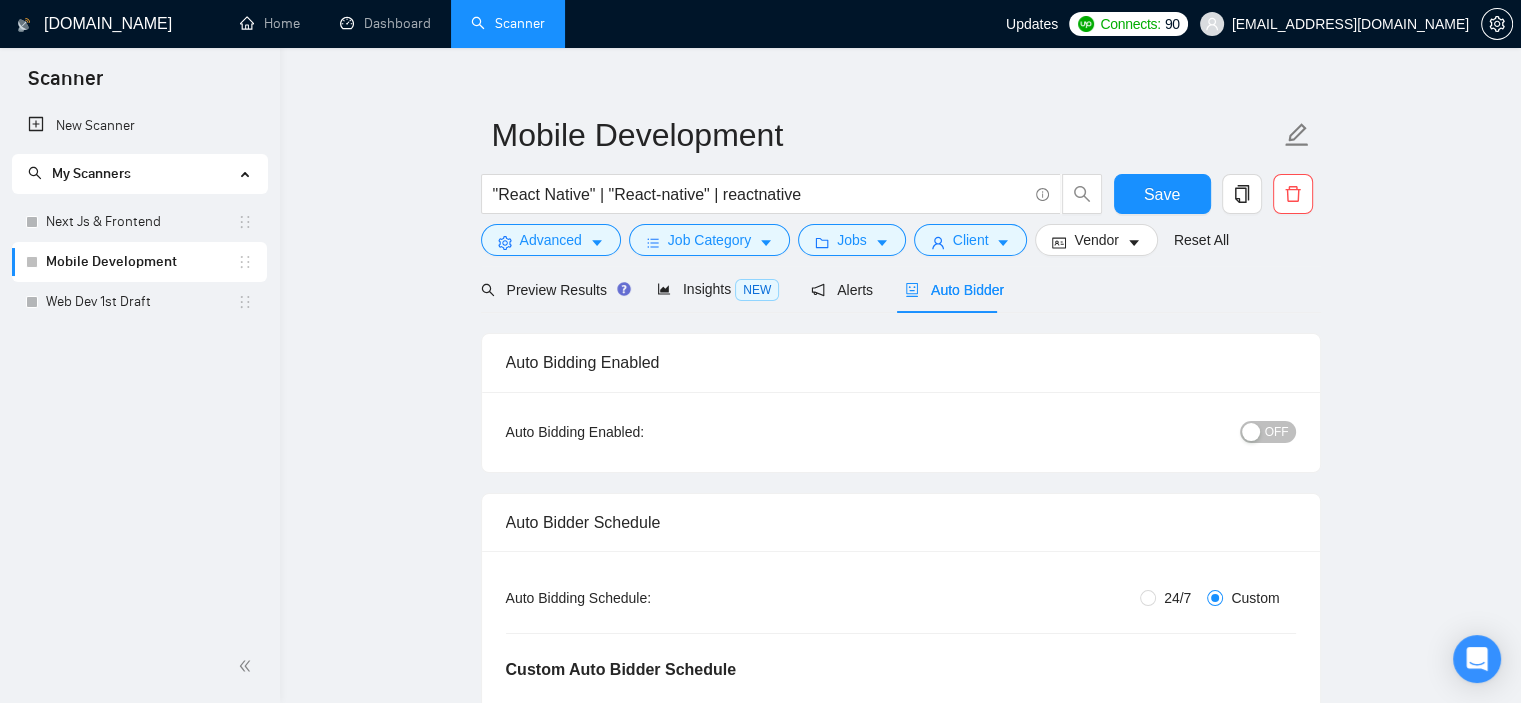 type 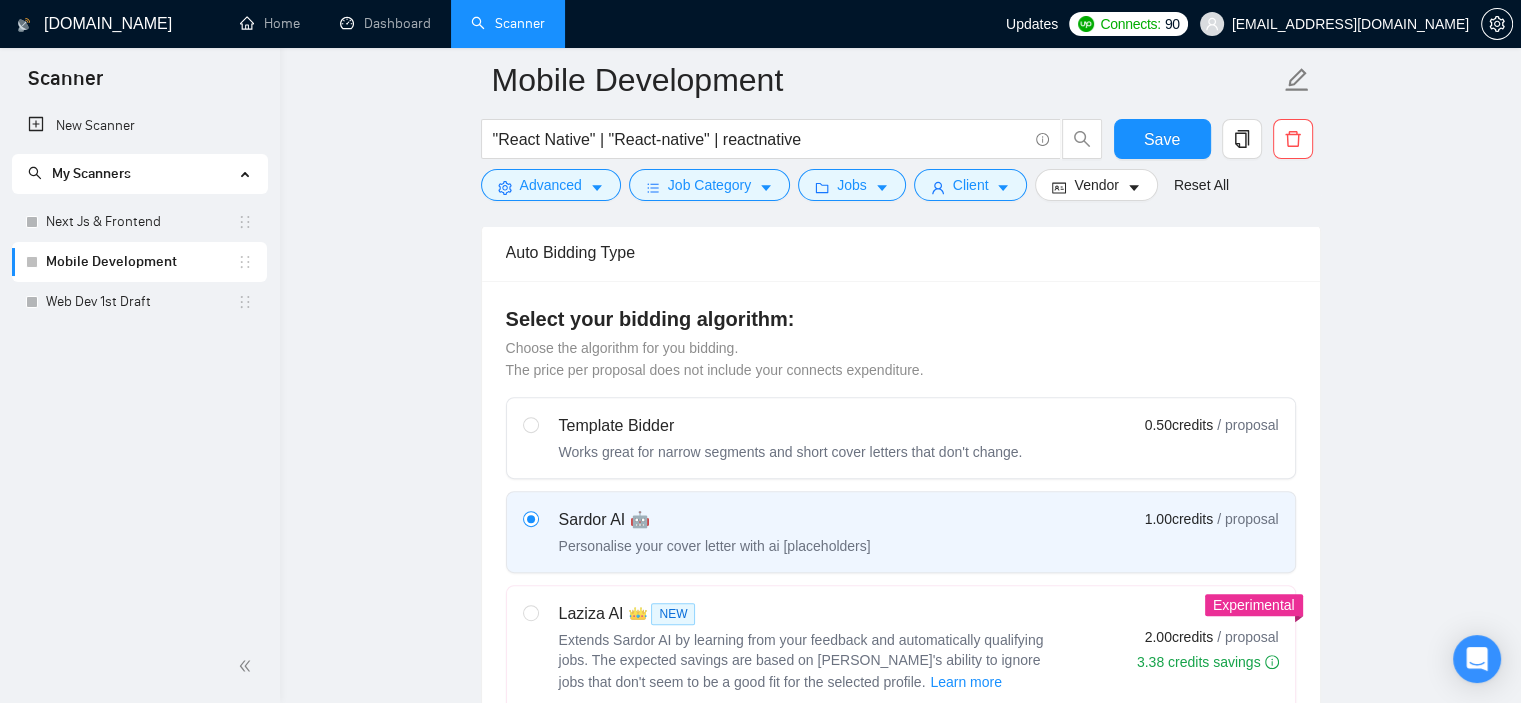 scroll, scrollTop: 1127, scrollLeft: 0, axis: vertical 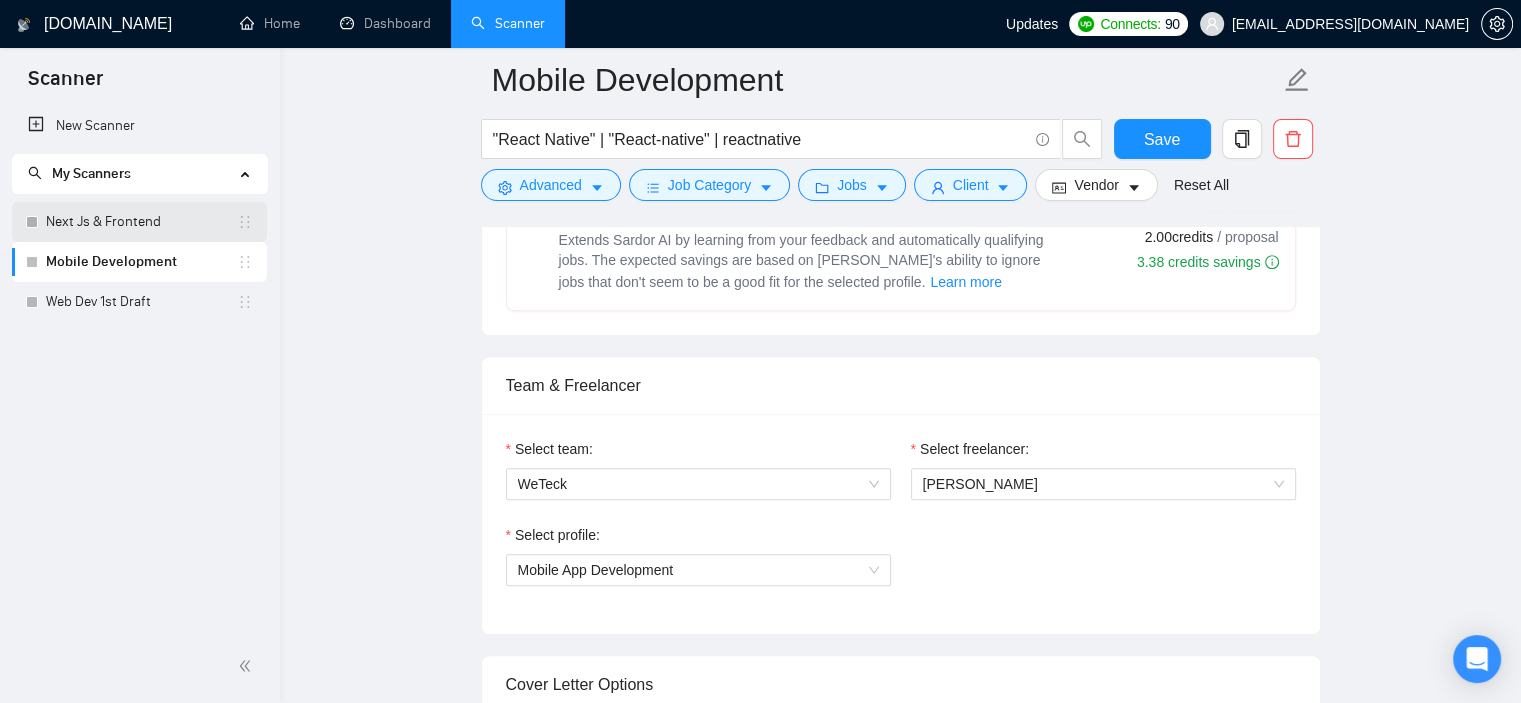 click on "Next Js & Frontend" at bounding box center [141, 222] 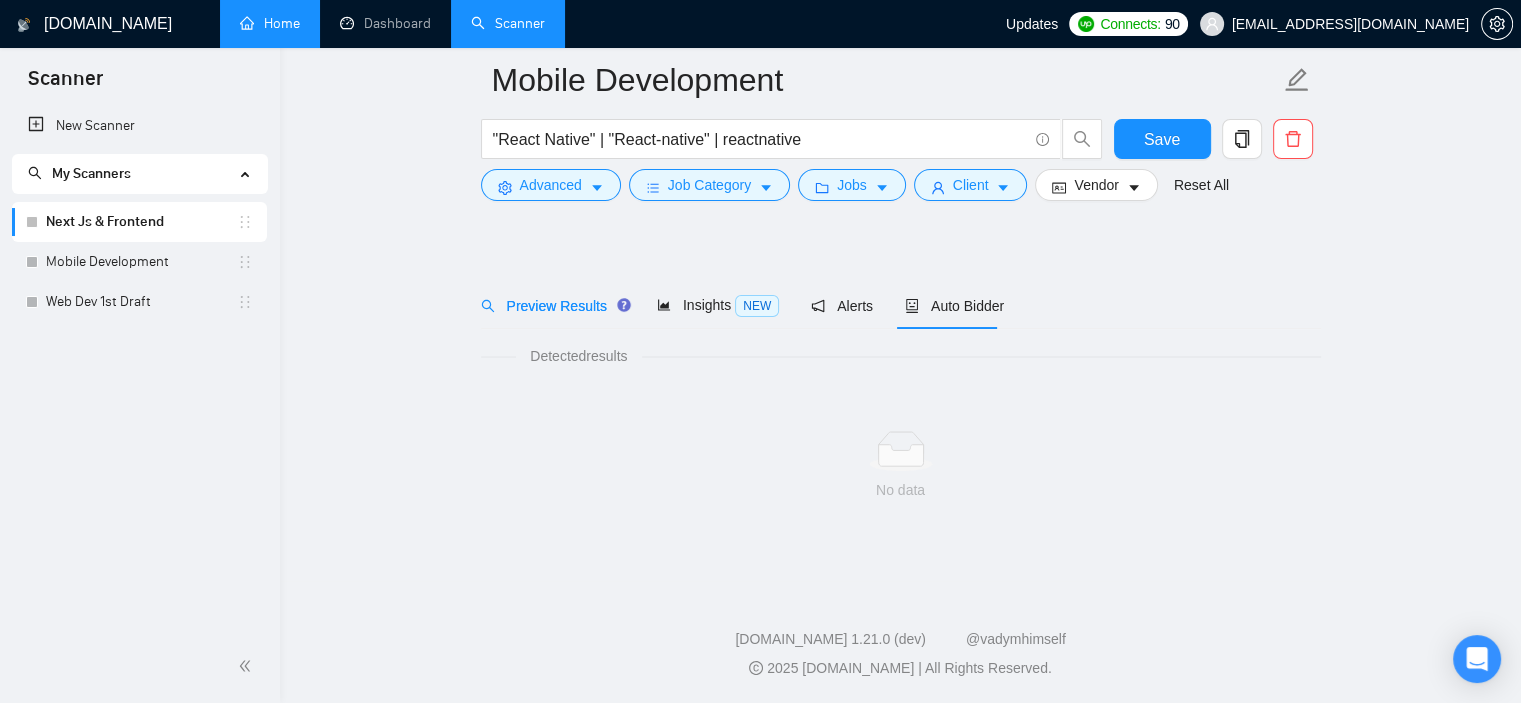 scroll, scrollTop: 27, scrollLeft: 0, axis: vertical 